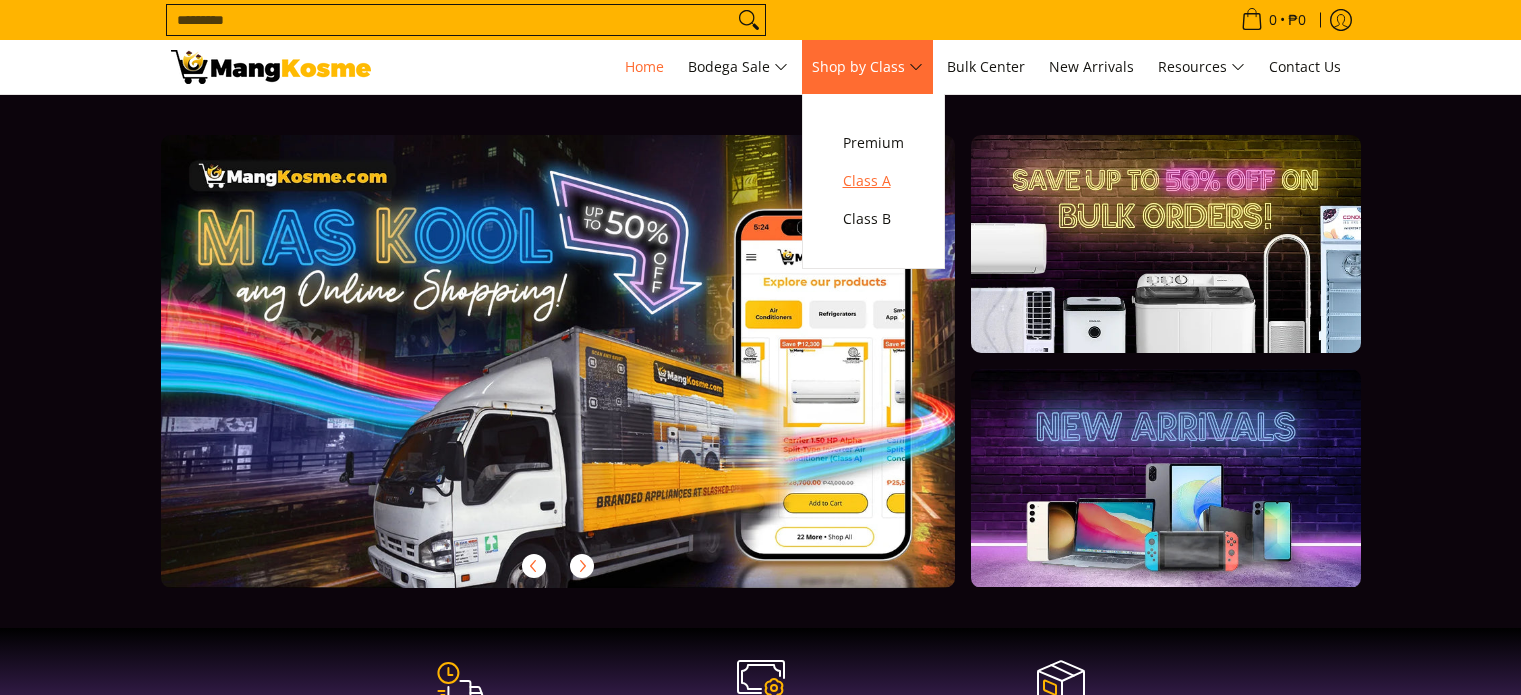 scroll, scrollTop: 0, scrollLeft: 0, axis: both 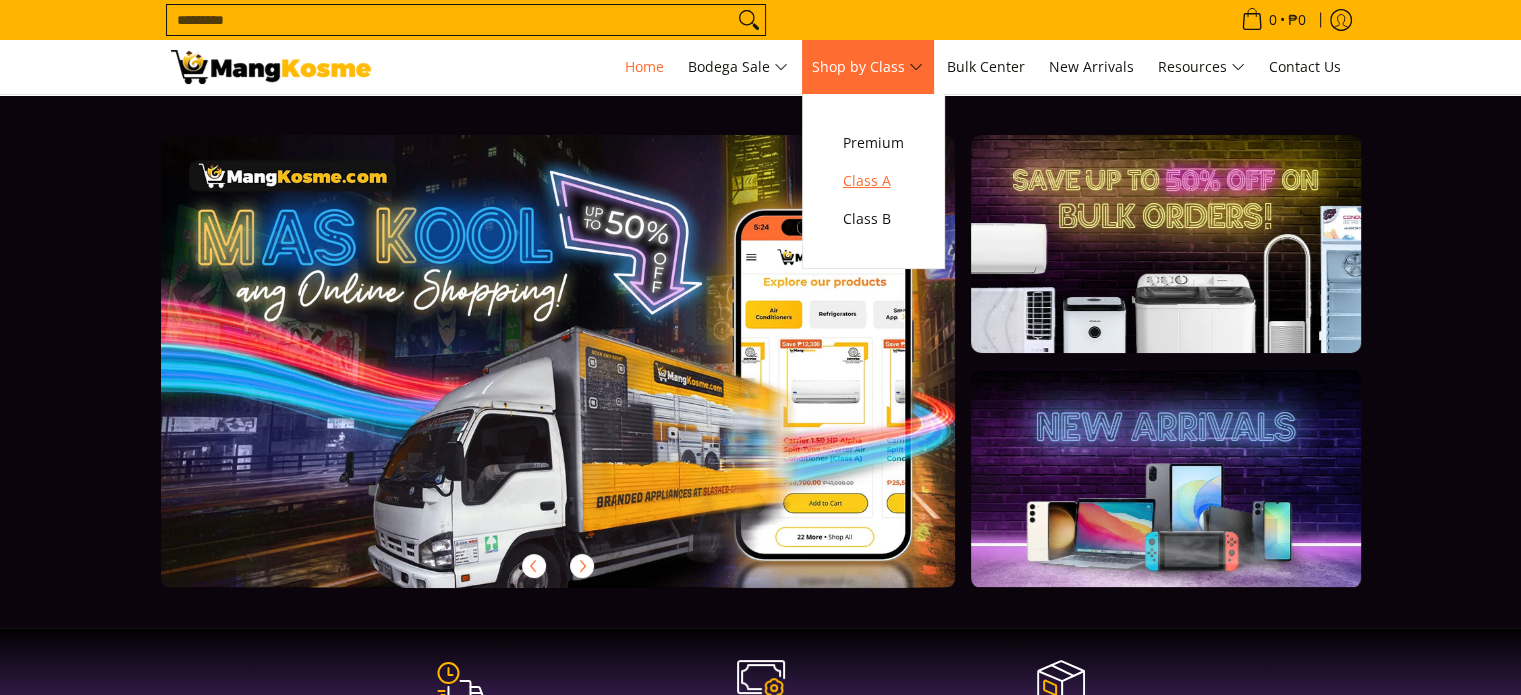 click on "Class A" at bounding box center [873, 181] 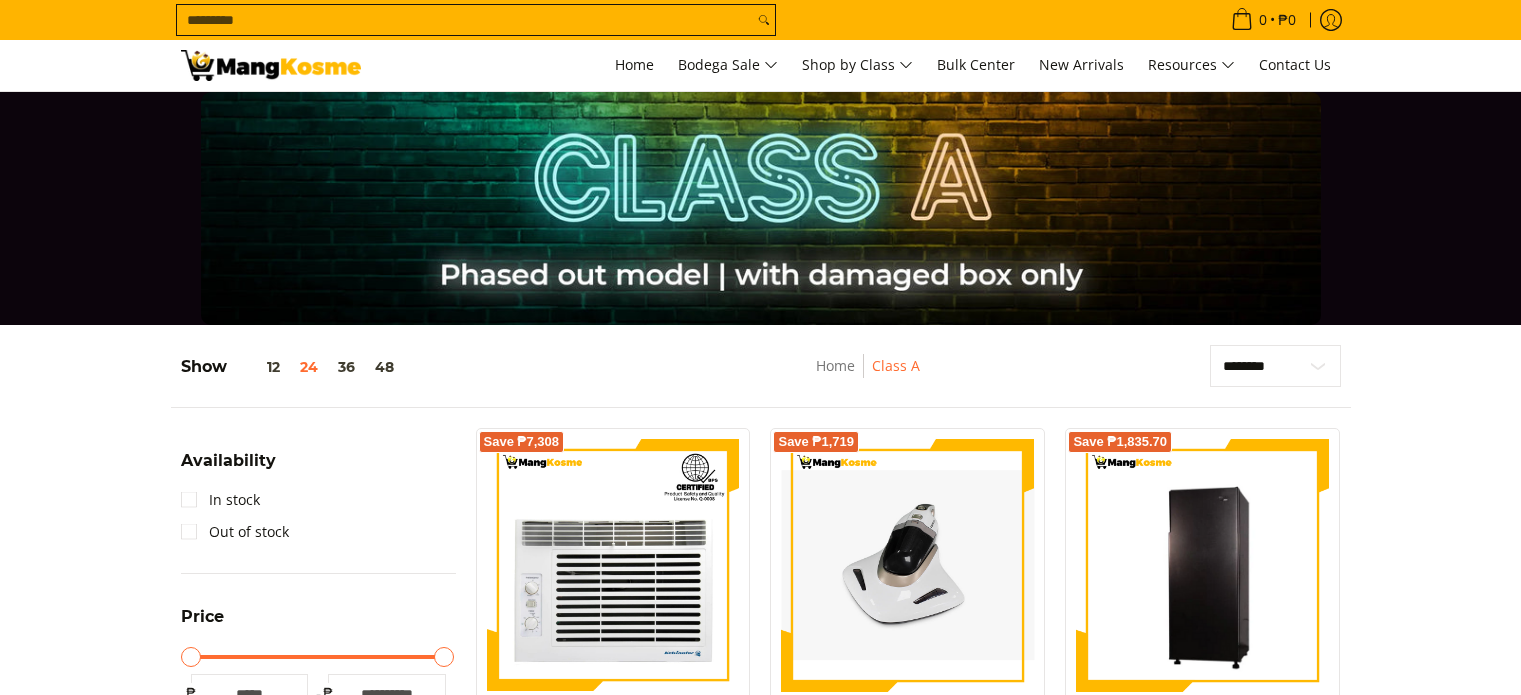 scroll, scrollTop: 0, scrollLeft: 0, axis: both 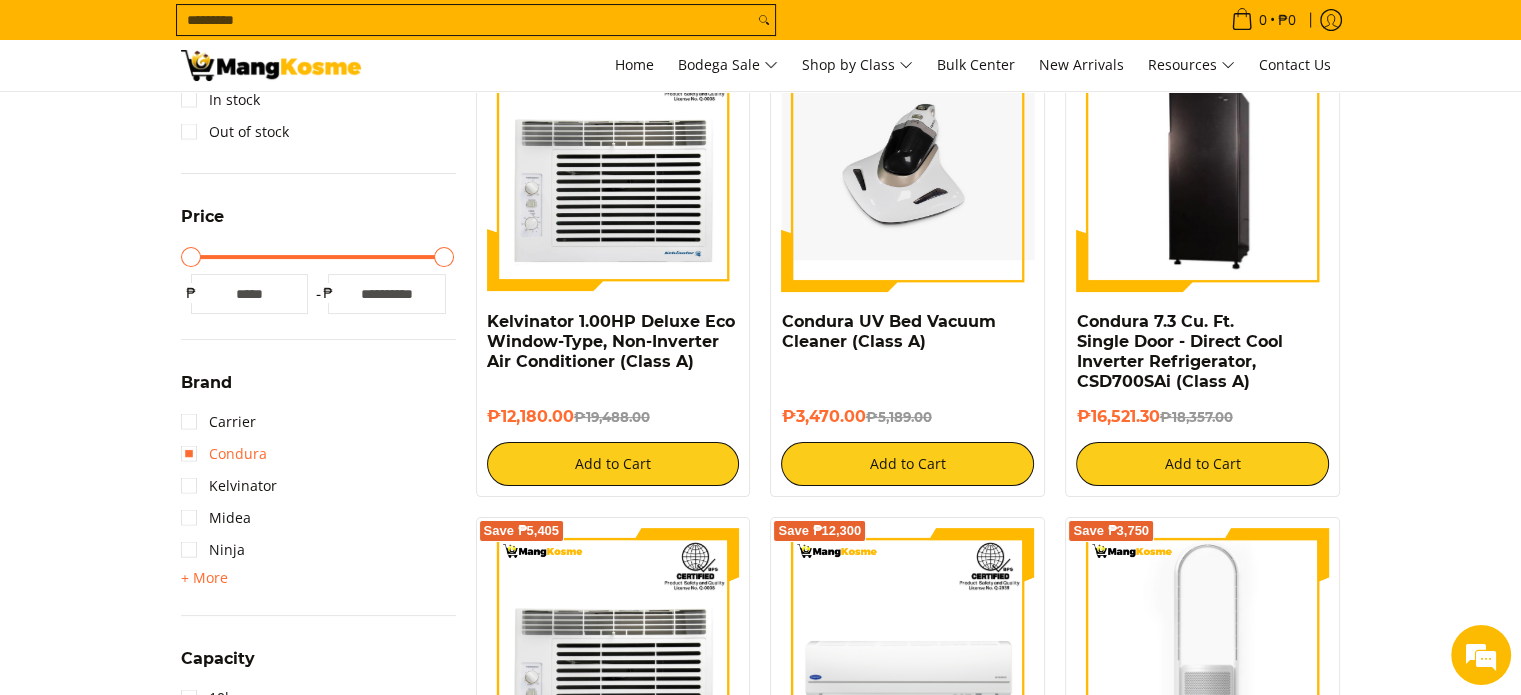 click on "Condura" at bounding box center (224, 454) 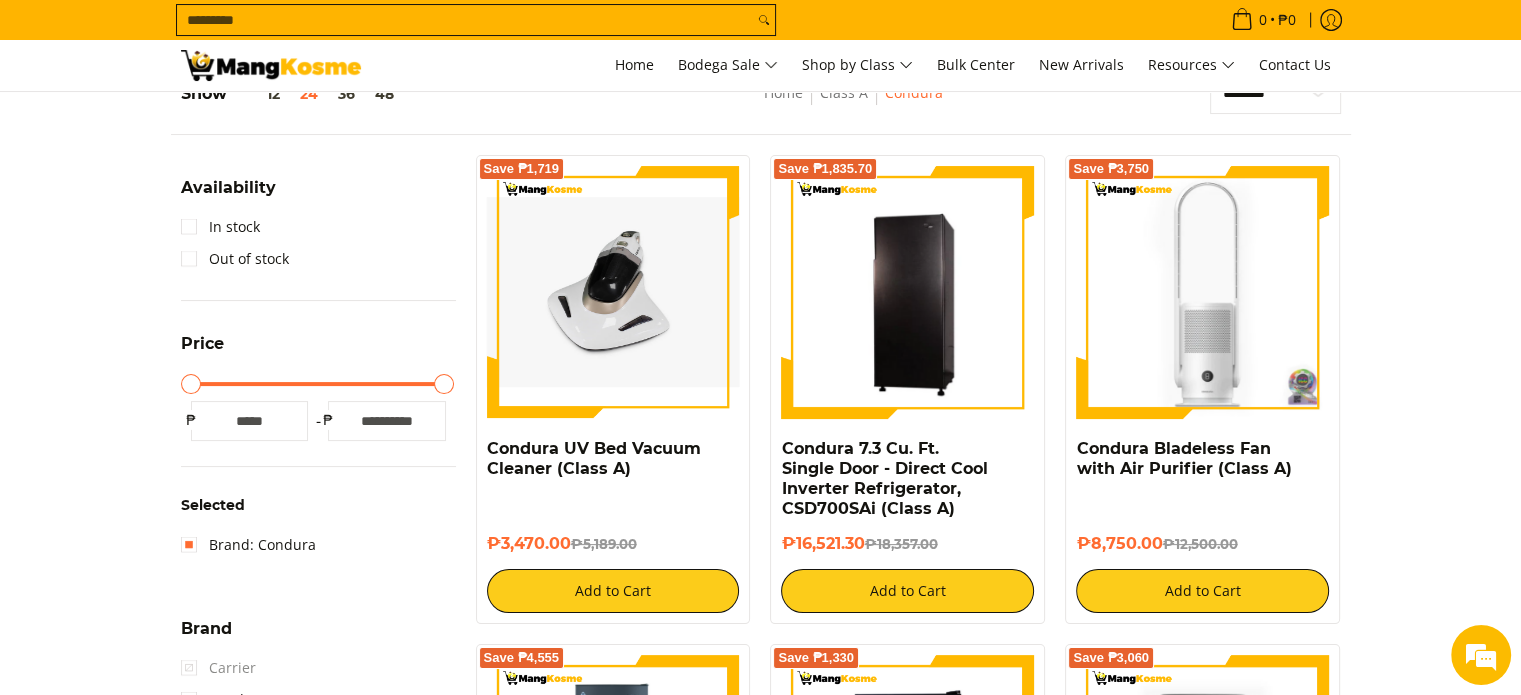scroll, scrollTop: 252, scrollLeft: 0, axis: vertical 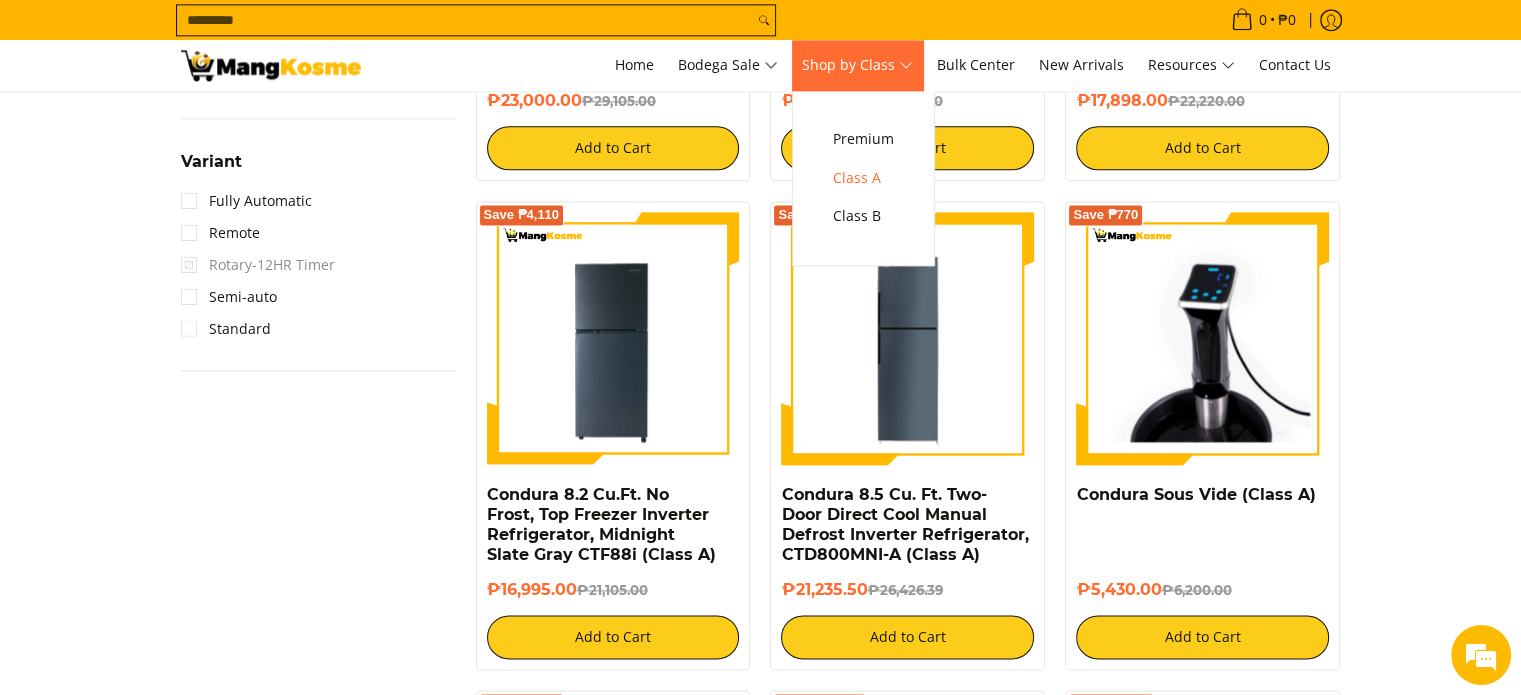 click on "Shop by Class" at bounding box center (857, 65) 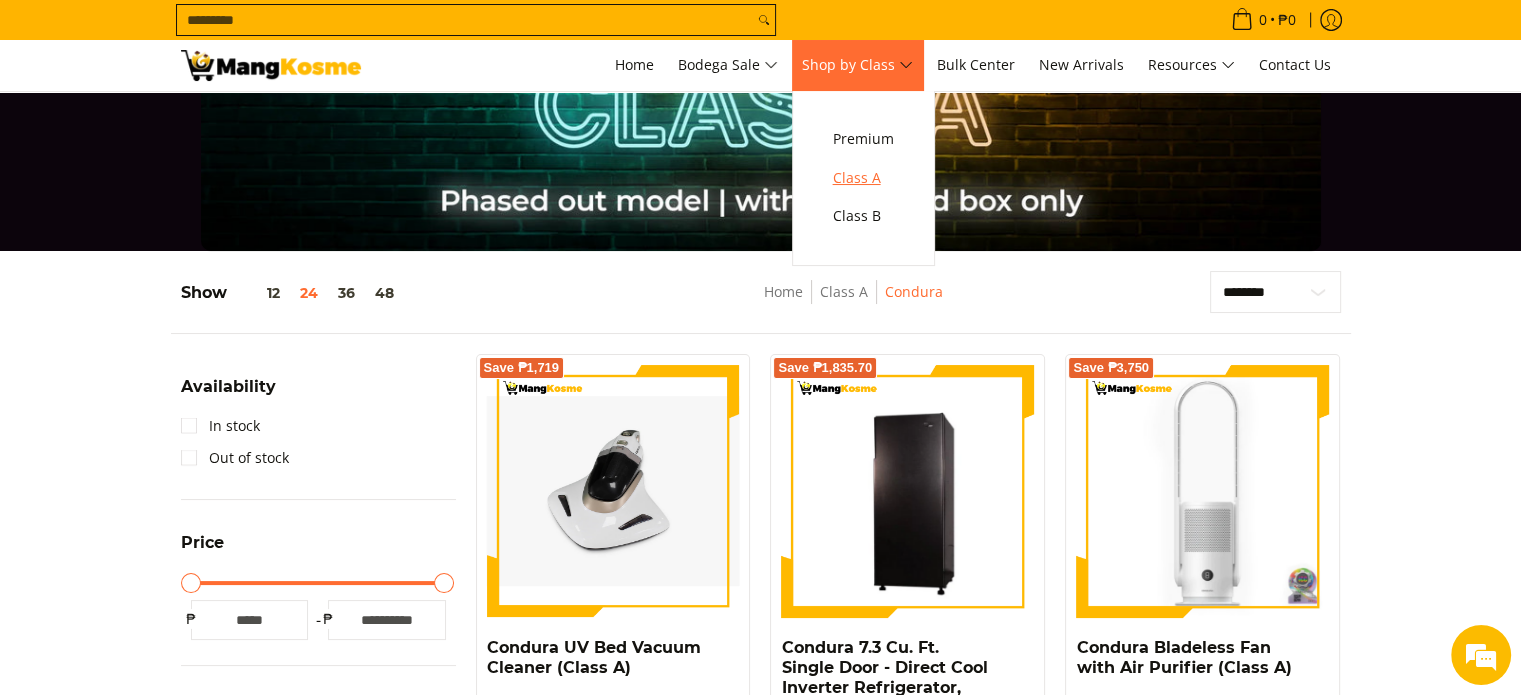 scroll, scrollTop: 0, scrollLeft: 0, axis: both 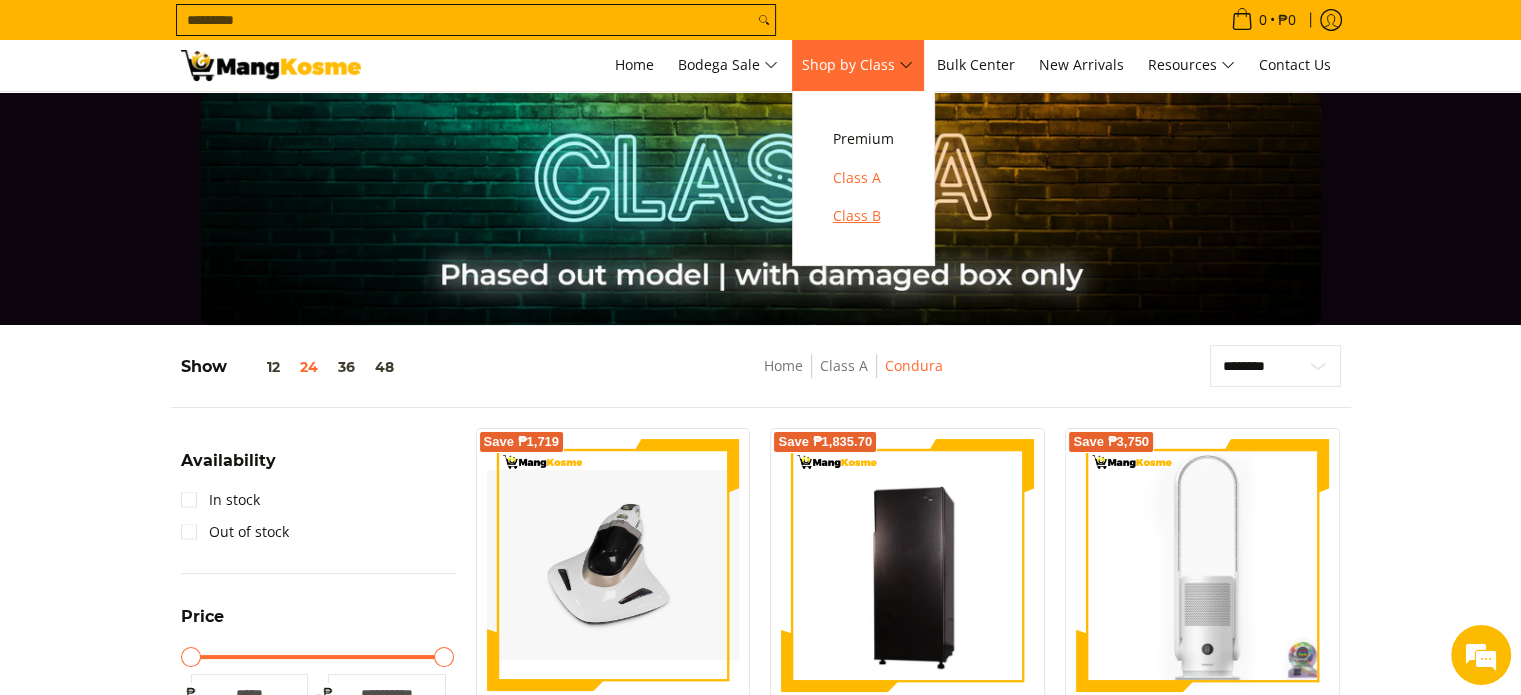 click on "Class B" at bounding box center [863, 216] 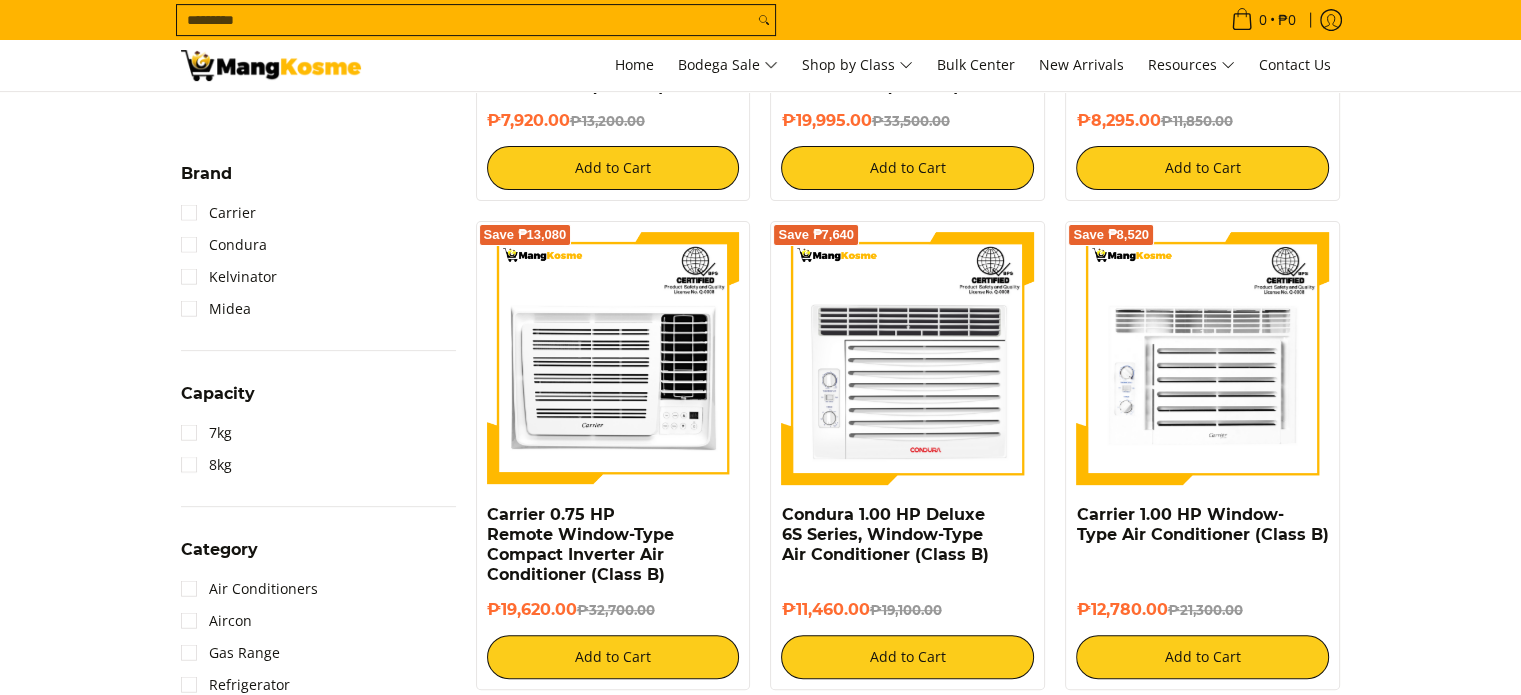 scroll, scrollTop: 696, scrollLeft: 0, axis: vertical 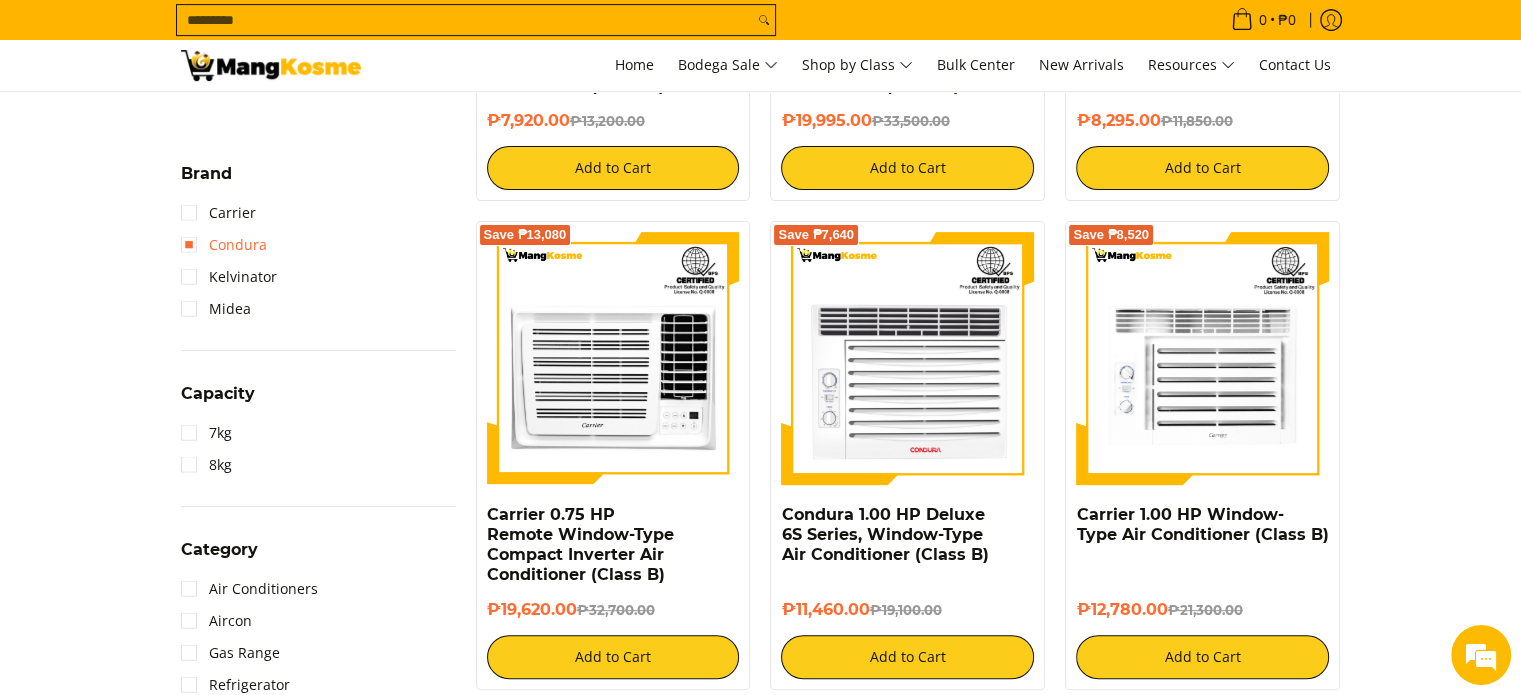 click on "Condura" at bounding box center [224, 245] 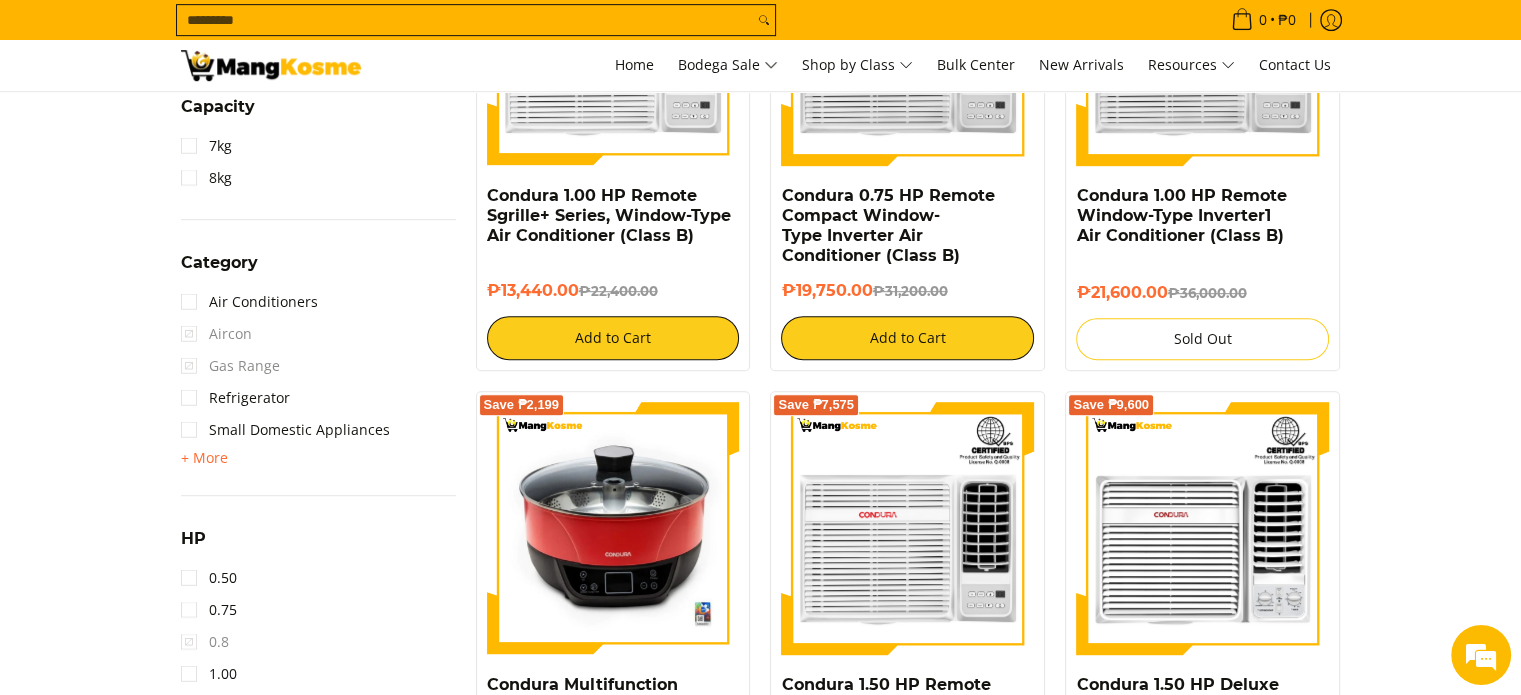 scroll, scrollTop: 1049, scrollLeft: 0, axis: vertical 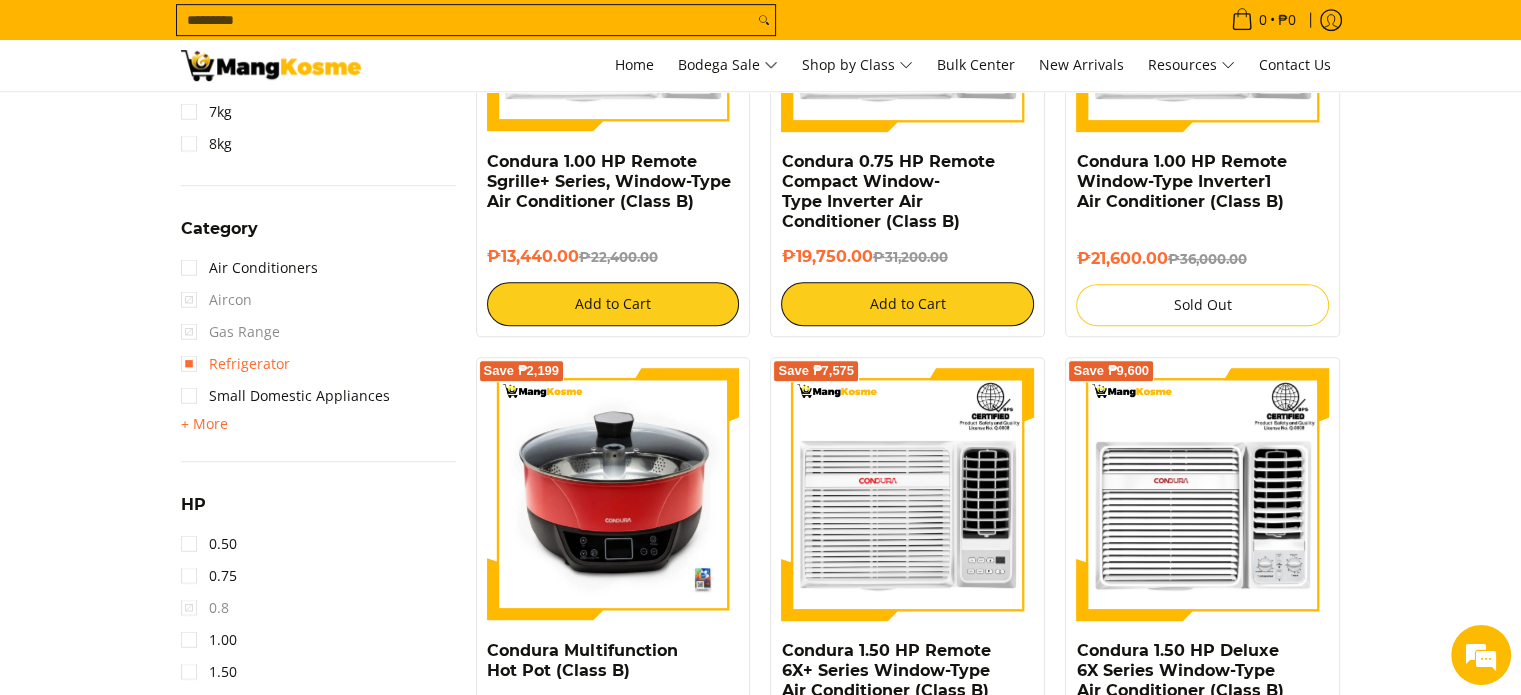 click on "Refrigerator" at bounding box center [235, 364] 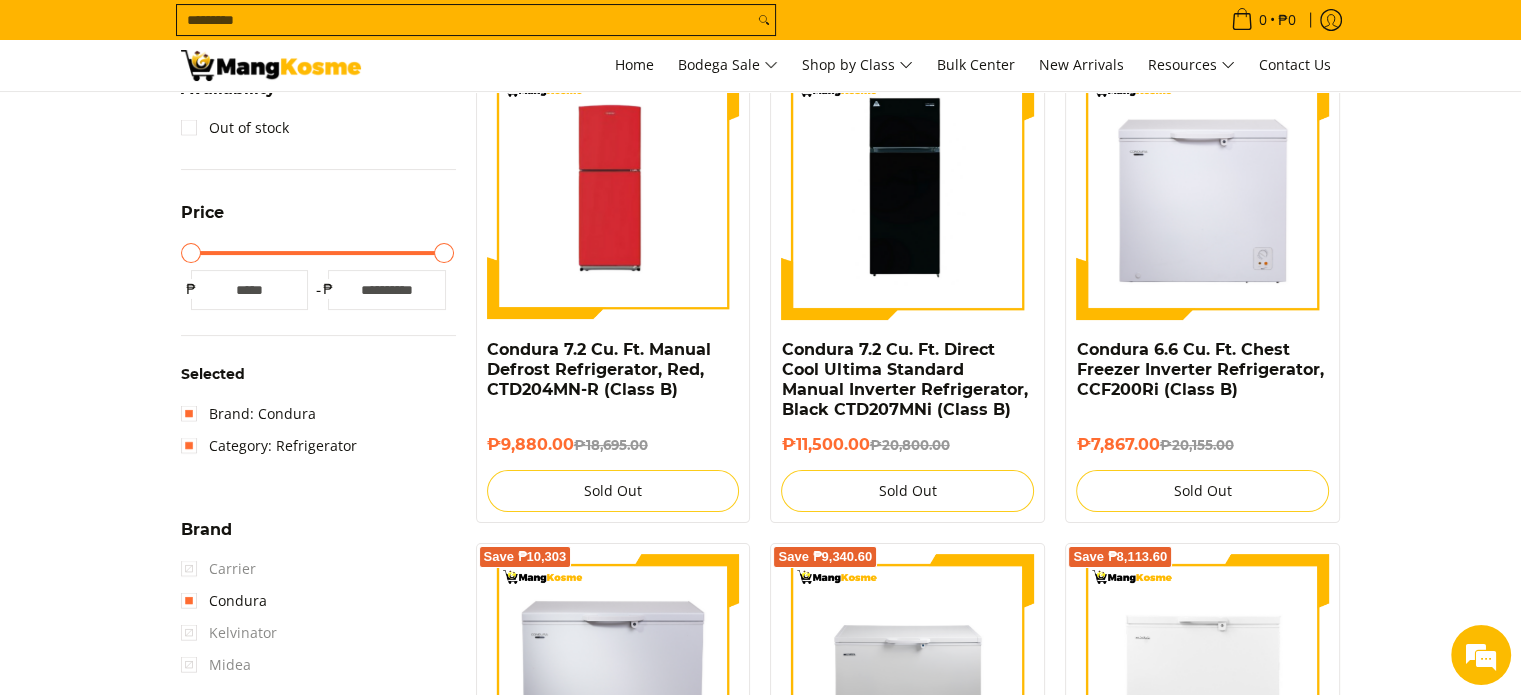 scroll, scrollTop: 249, scrollLeft: 0, axis: vertical 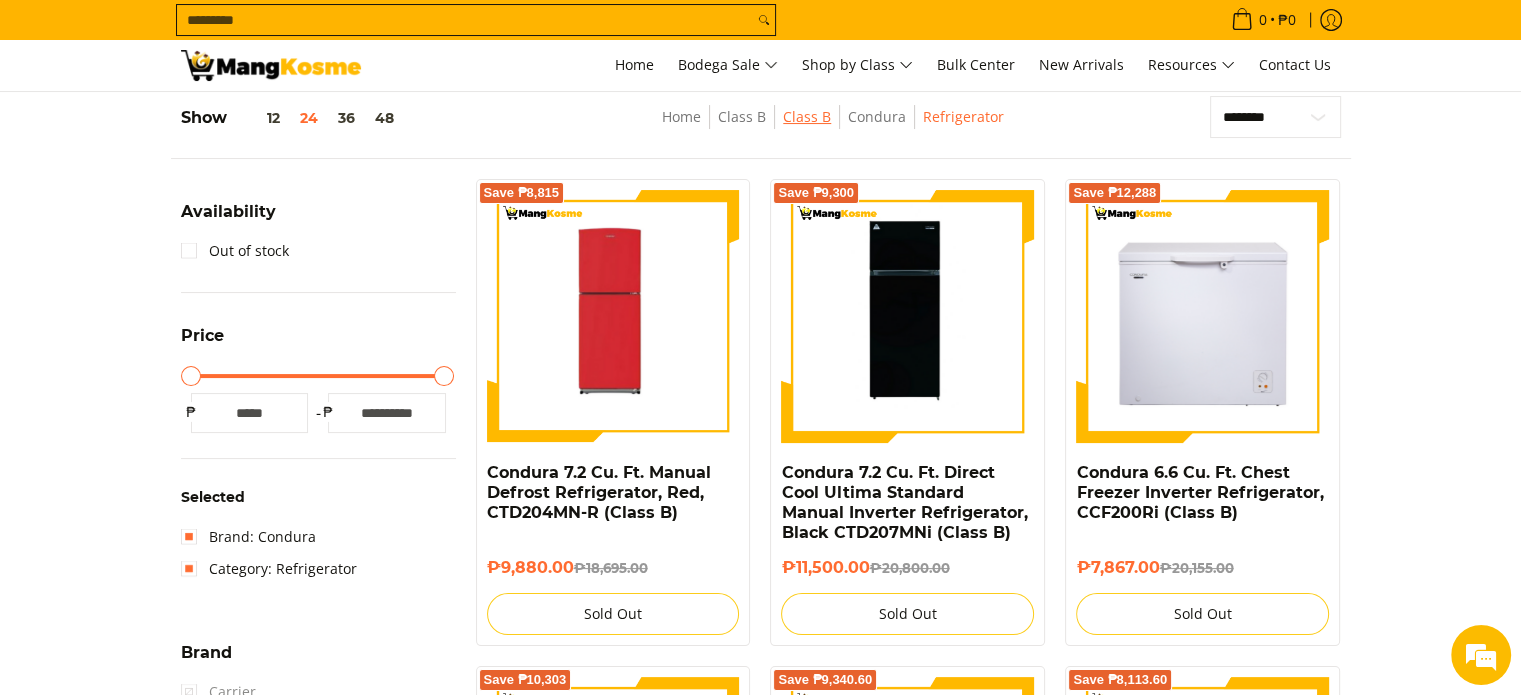 click on "Class B" at bounding box center [807, 116] 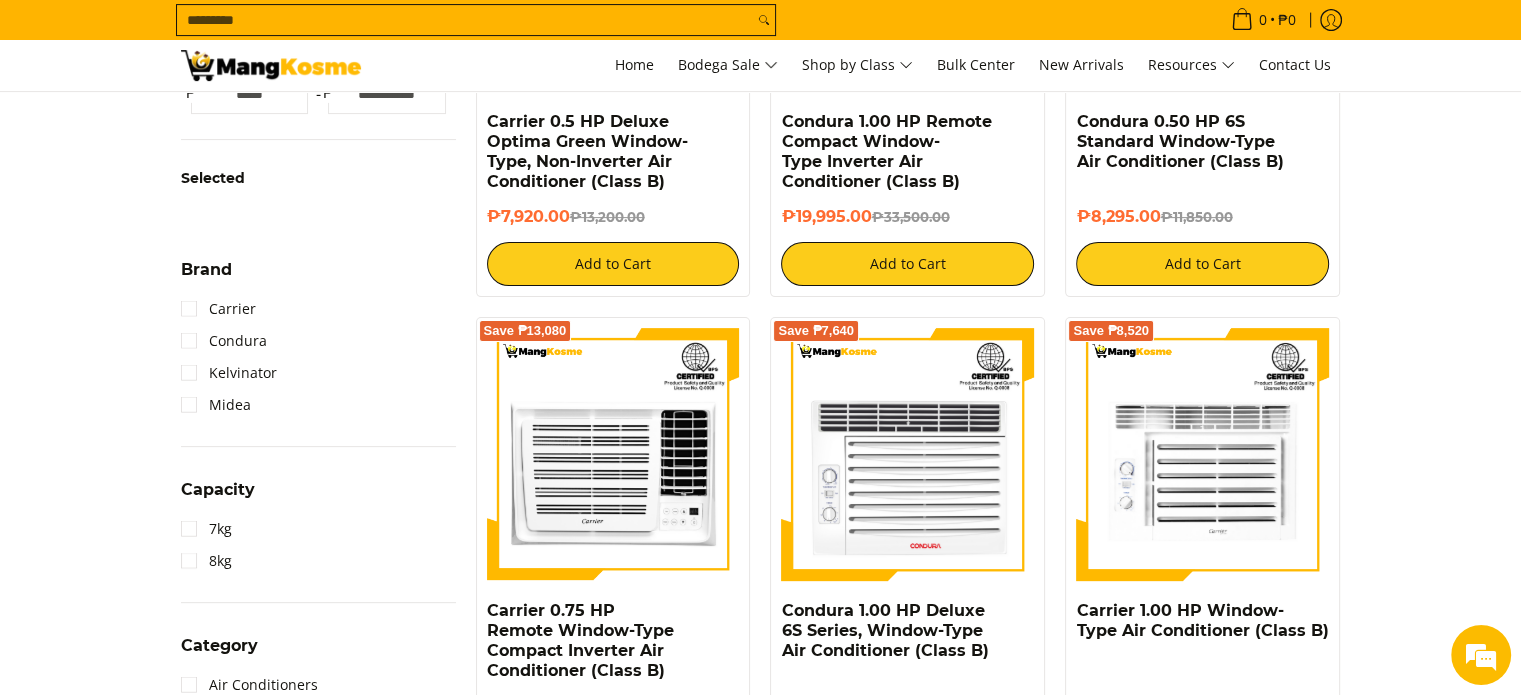 scroll, scrollTop: 600, scrollLeft: 0, axis: vertical 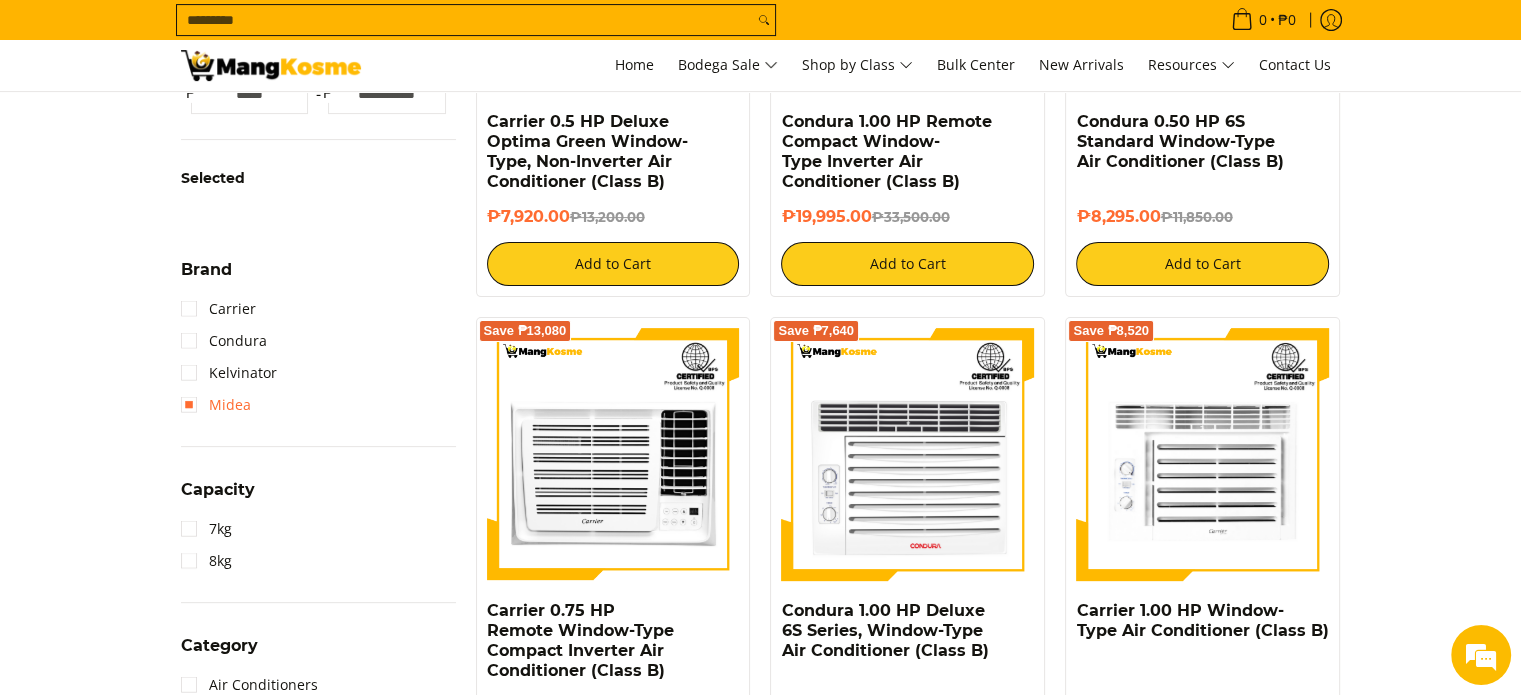 click on "Midea" at bounding box center (216, 405) 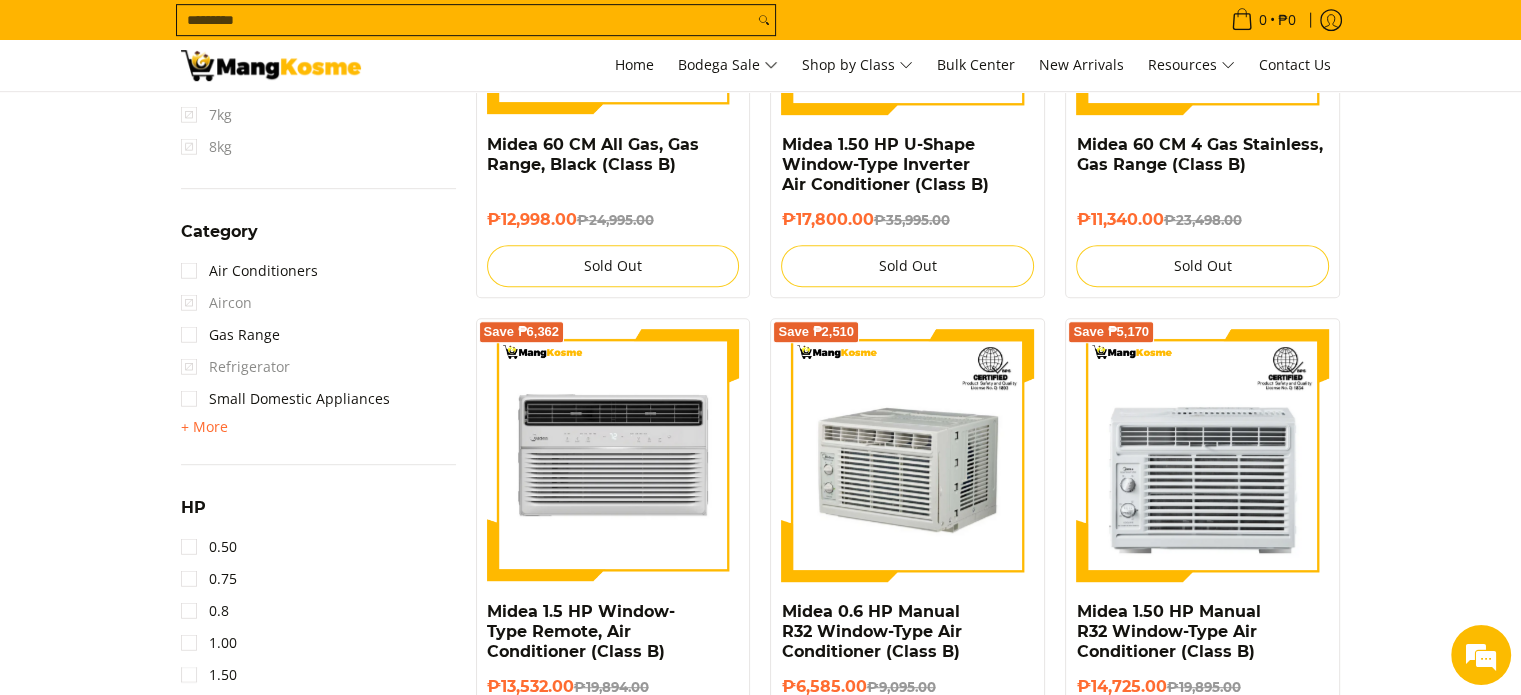 scroll, scrollTop: 1052, scrollLeft: 0, axis: vertical 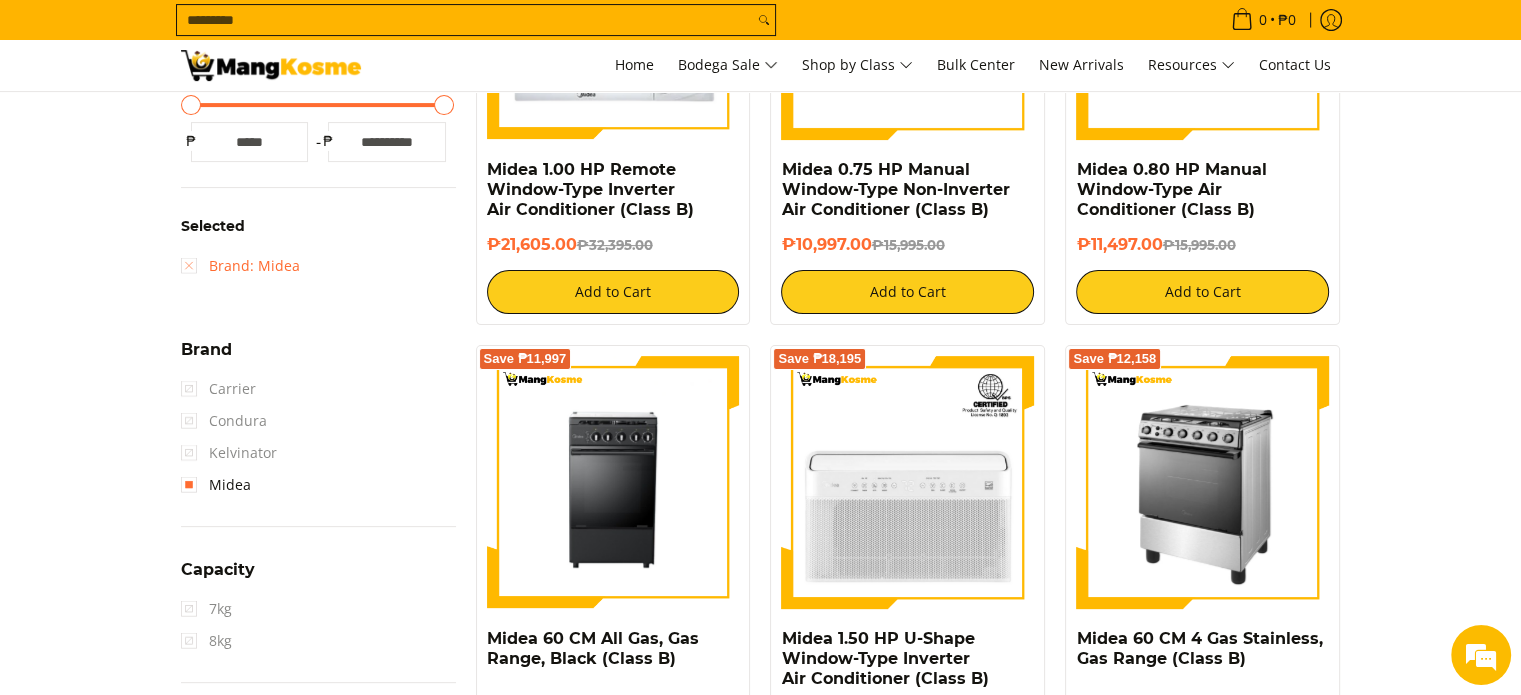 click on "Brand: Midea" at bounding box center (240, 266) 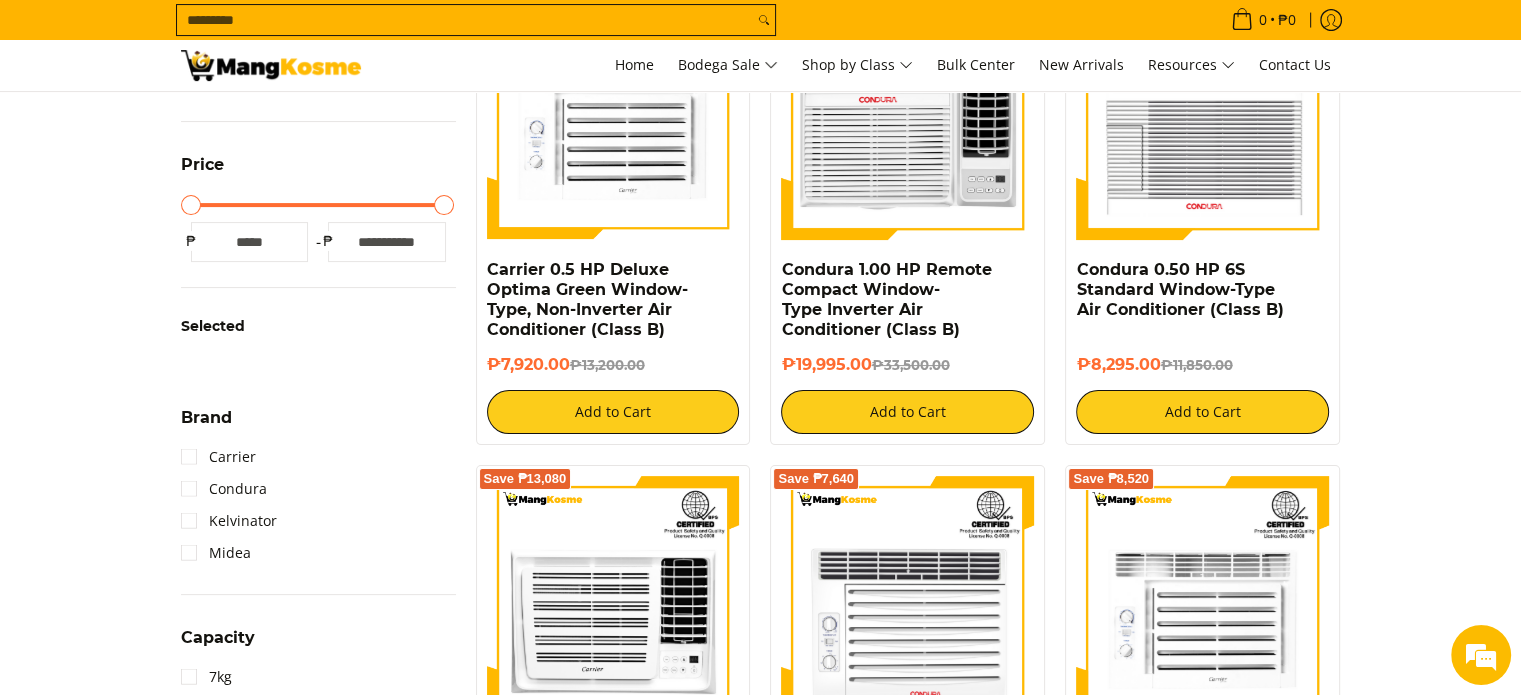 scroll, scrollTop: 652, scrollLeft: 0, axis: vertical 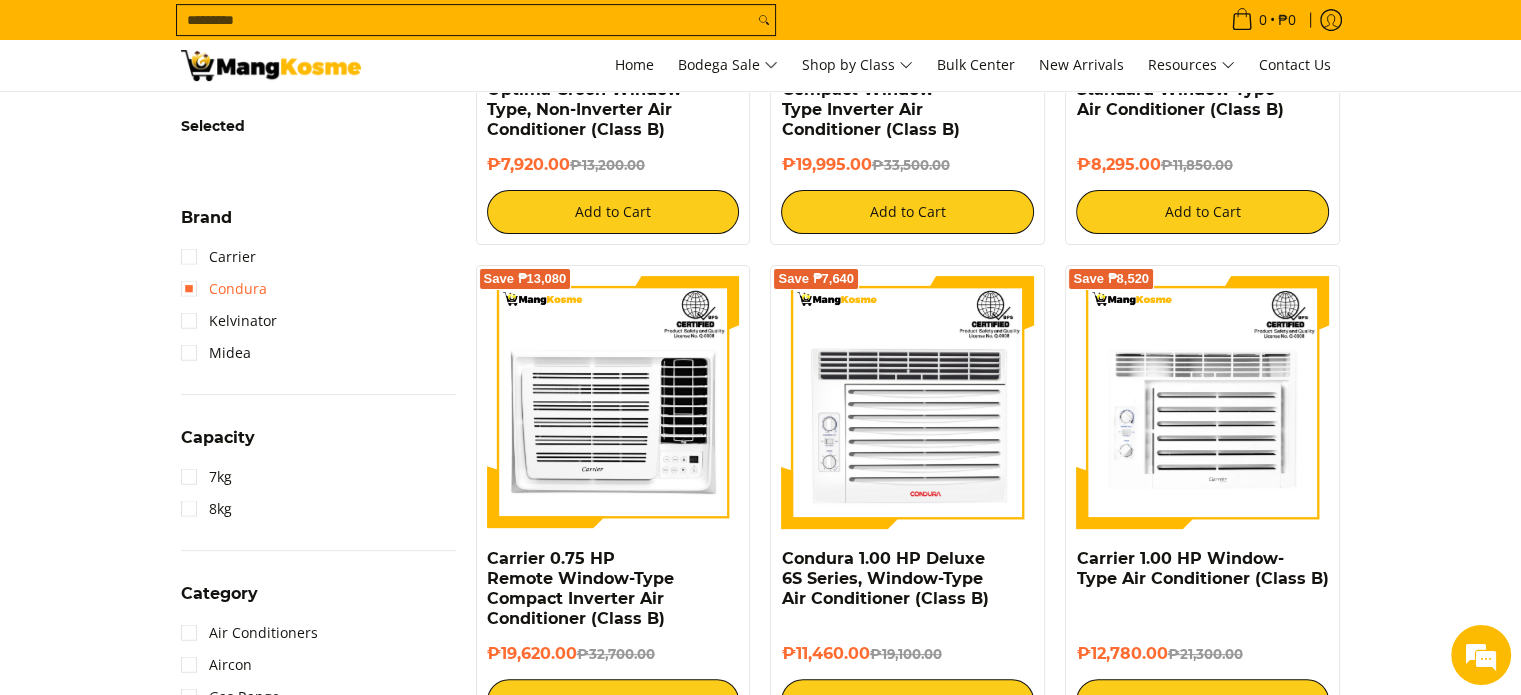 click on "Condura" at bounding box center (224, 289) 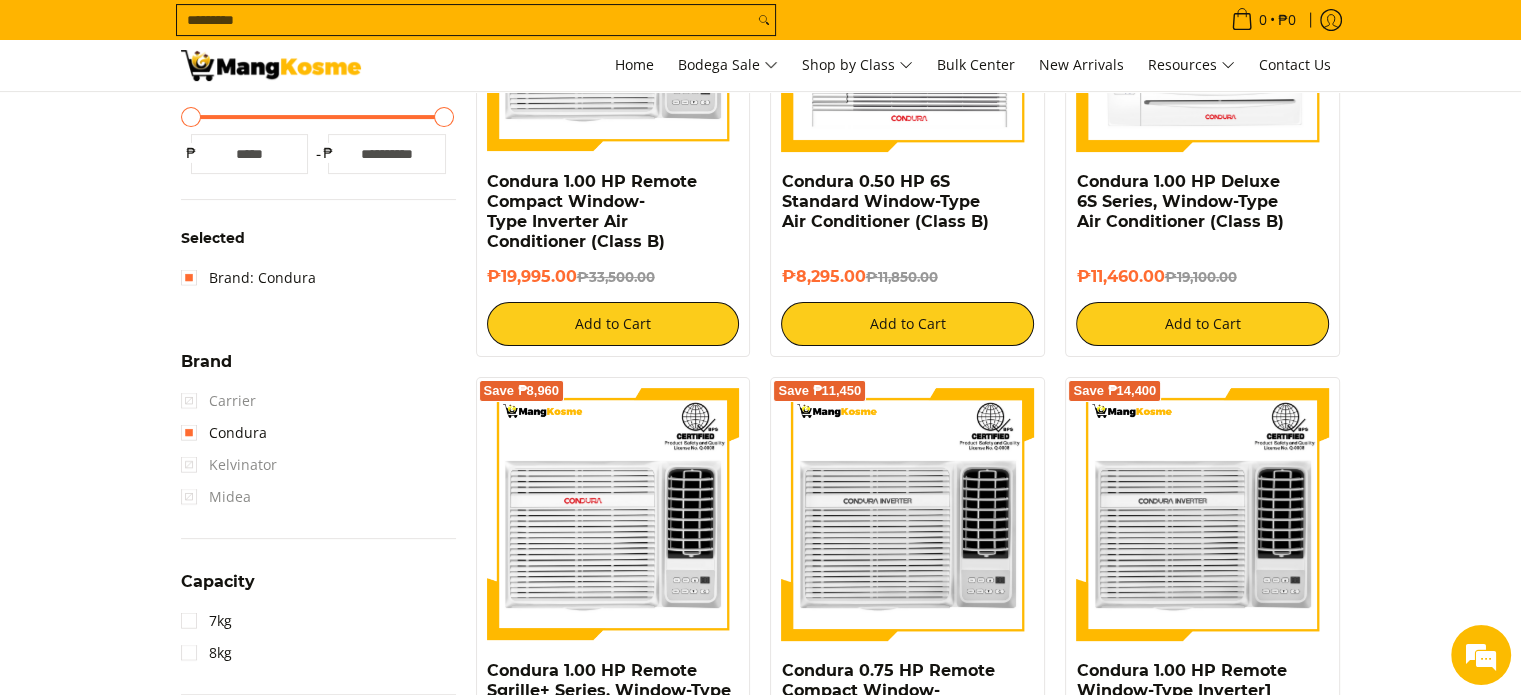 scroll, scrollTop: 652, scrollLeft: 0, axis: vertical 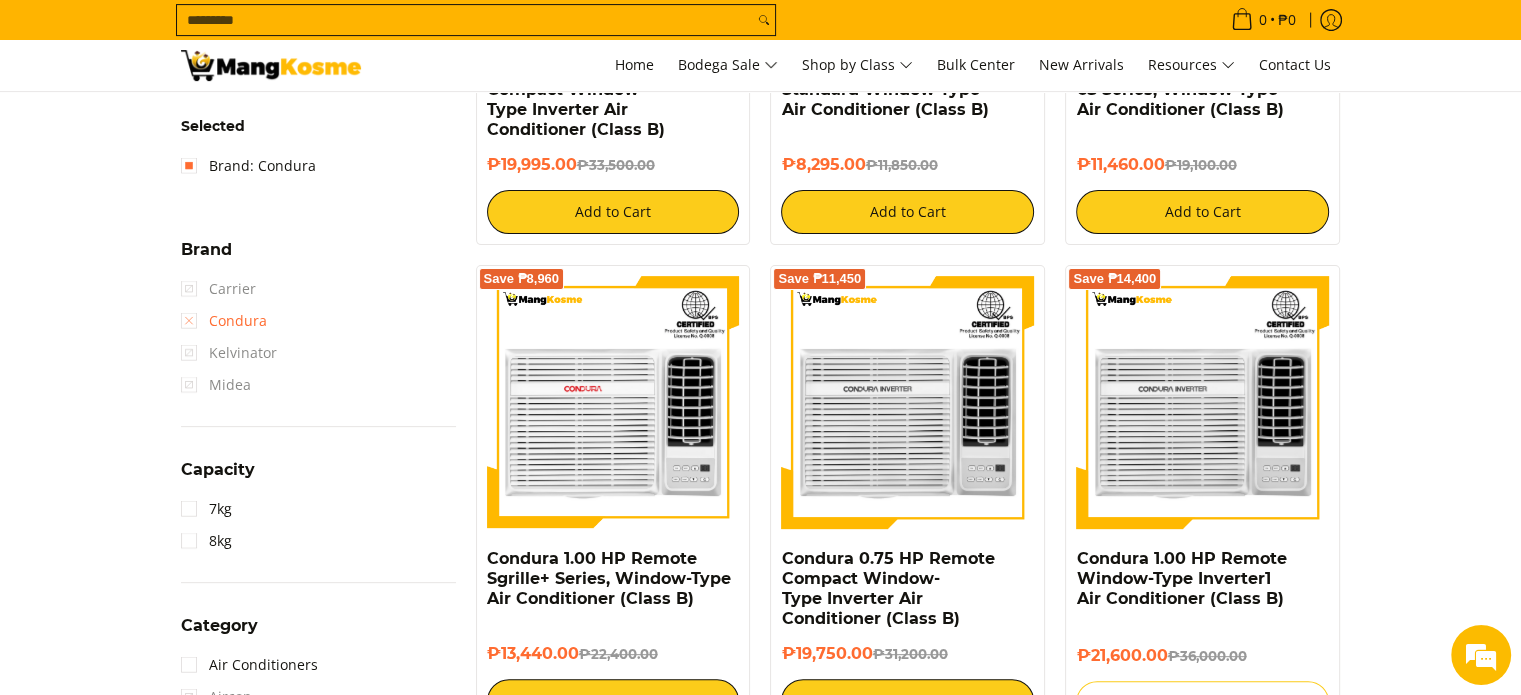 click on "Condura" at bounding box center (224, 321) 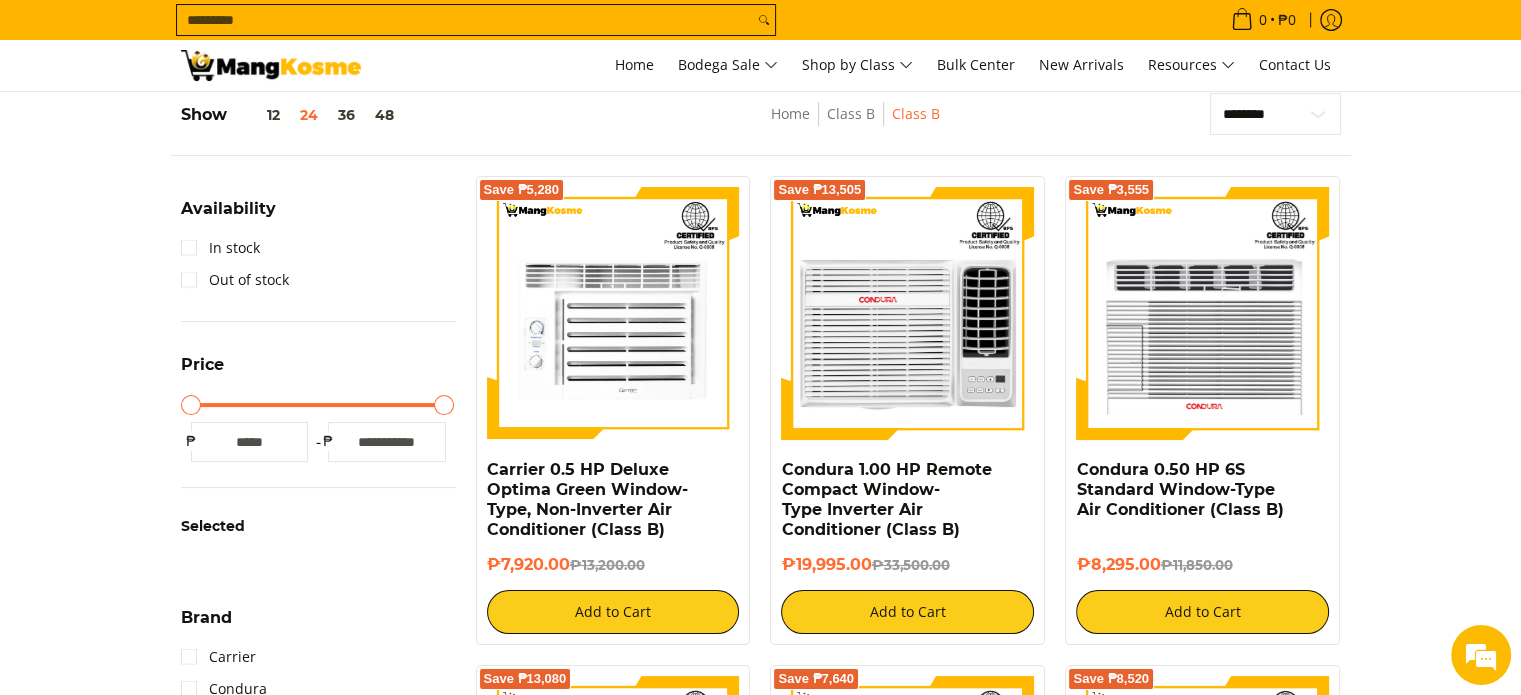 scroll, scrollTop: 552, scrollLeft: 0, axis: vertical 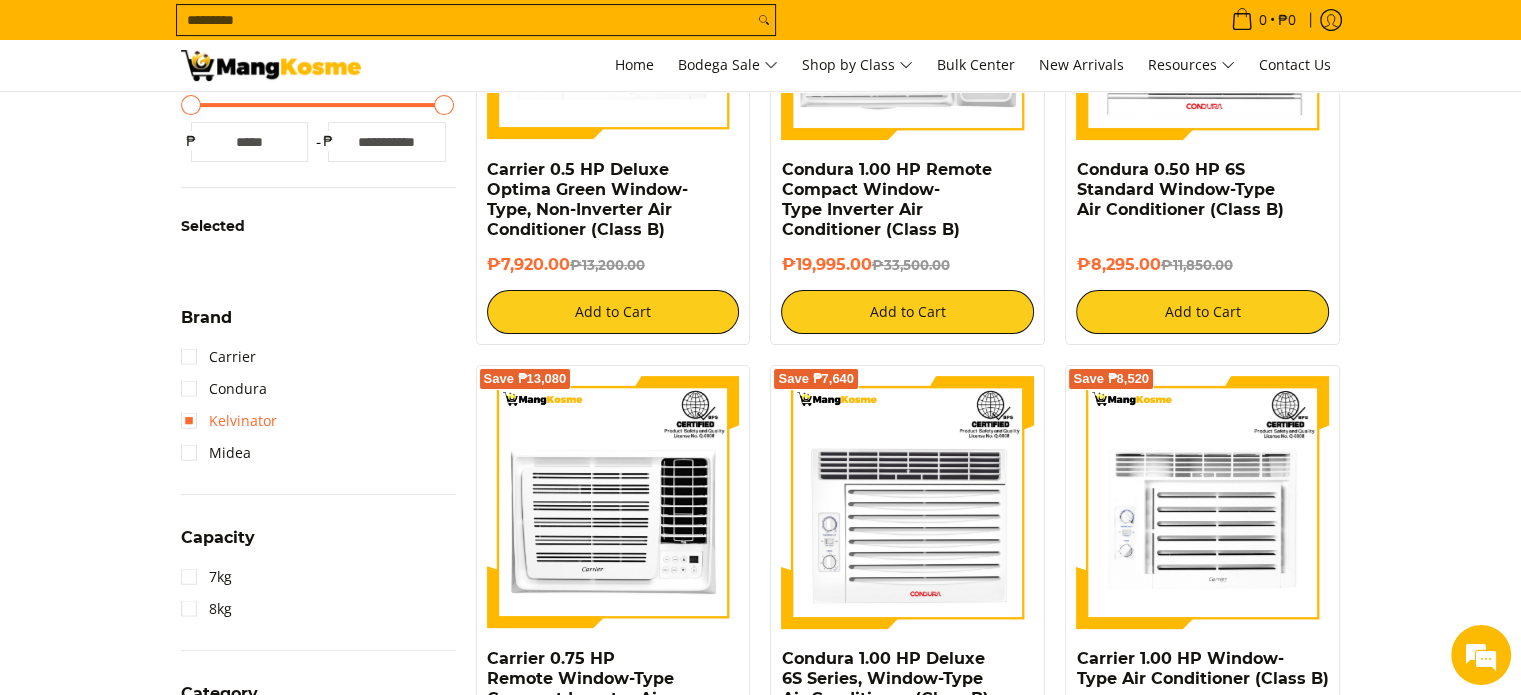 click on "Kelvinator" at bounding box center (229, 421) 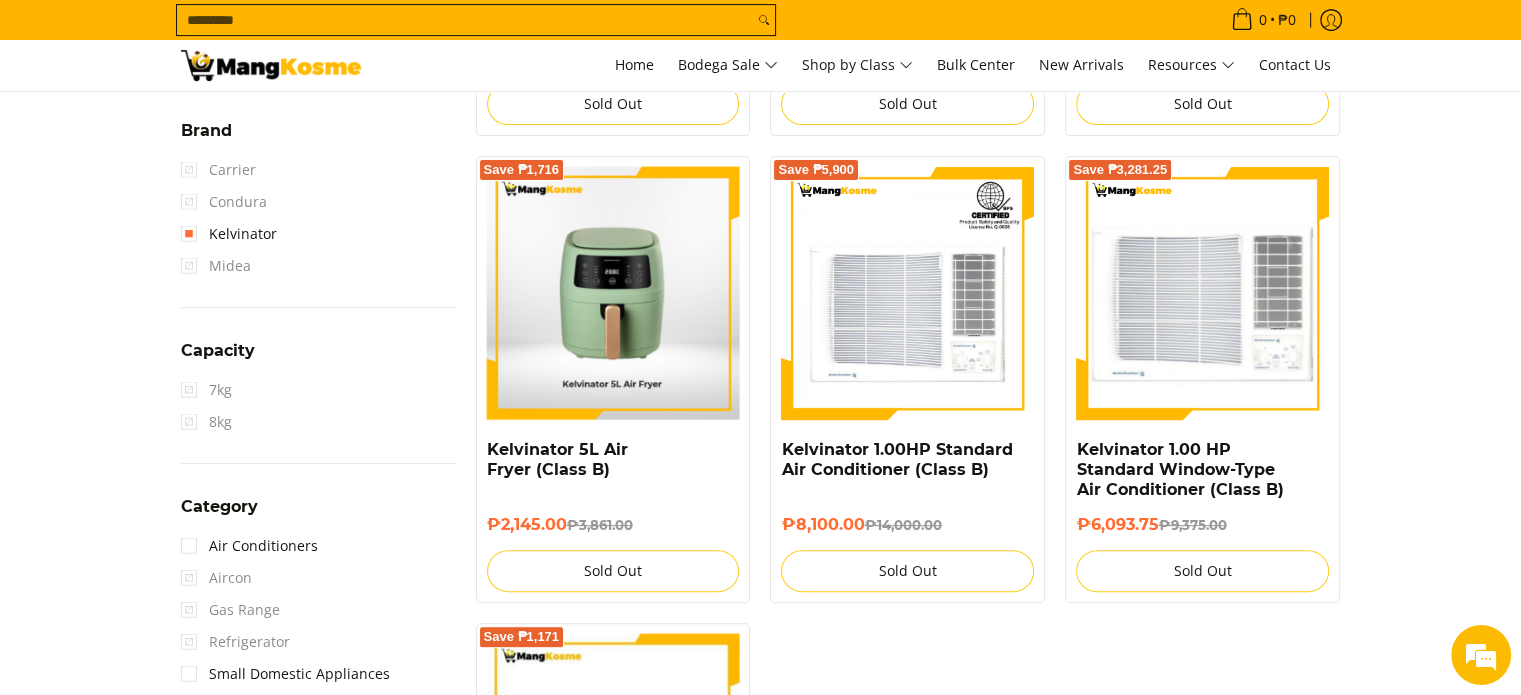 scroll, scrollTop: 552, scrollLeft: 0, axis: vertical 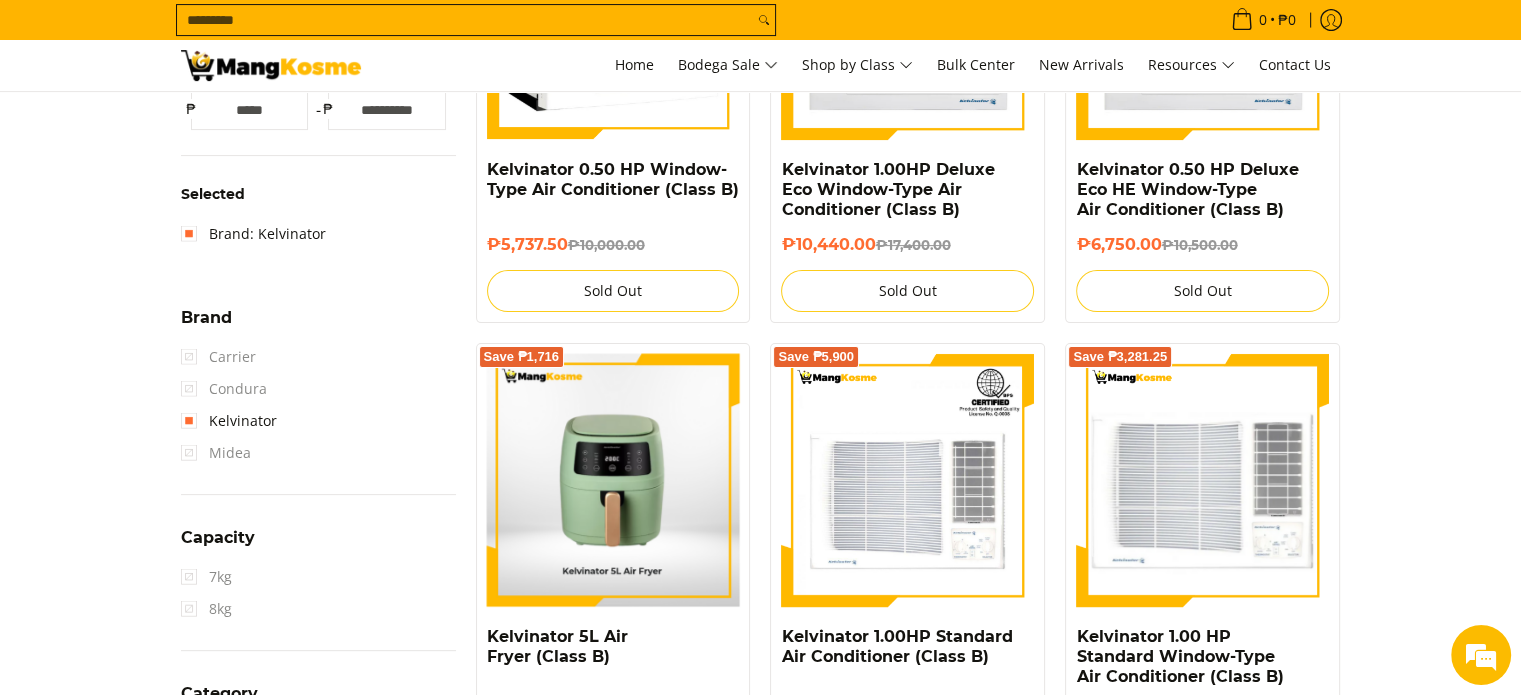 click on "Condura" at bounding box center (218, 357) 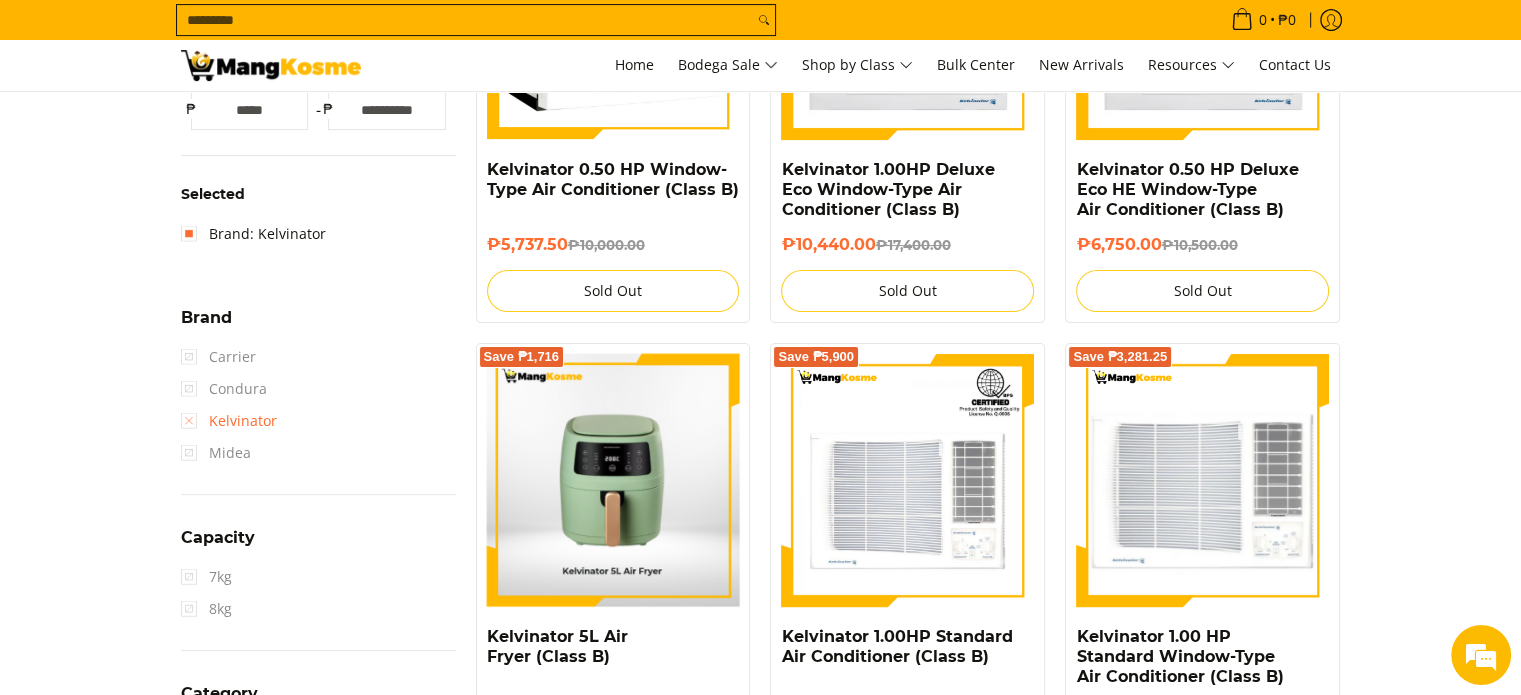click on "Kelvinator" at bounding box center [229, 421] 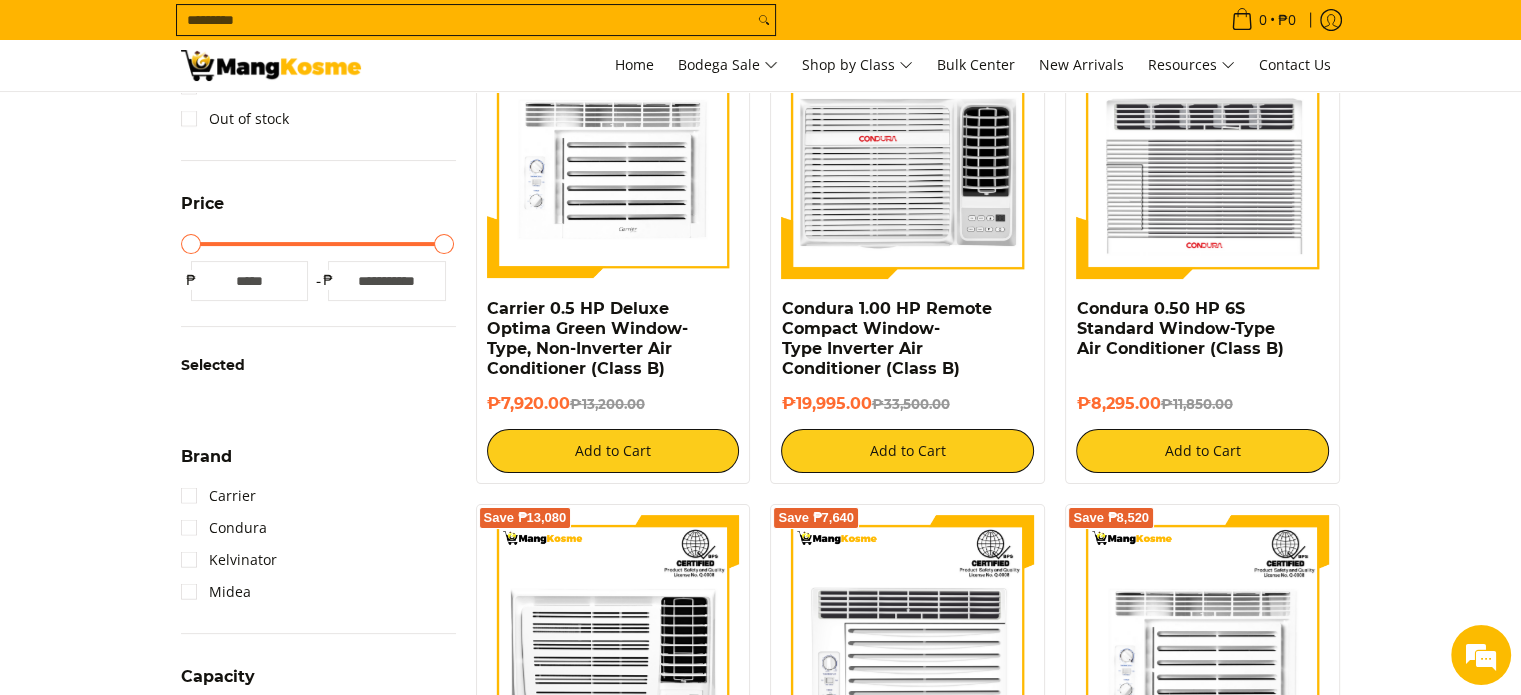 scroll, scrollTop: 552, scrollLeft: 0, axis: vertical 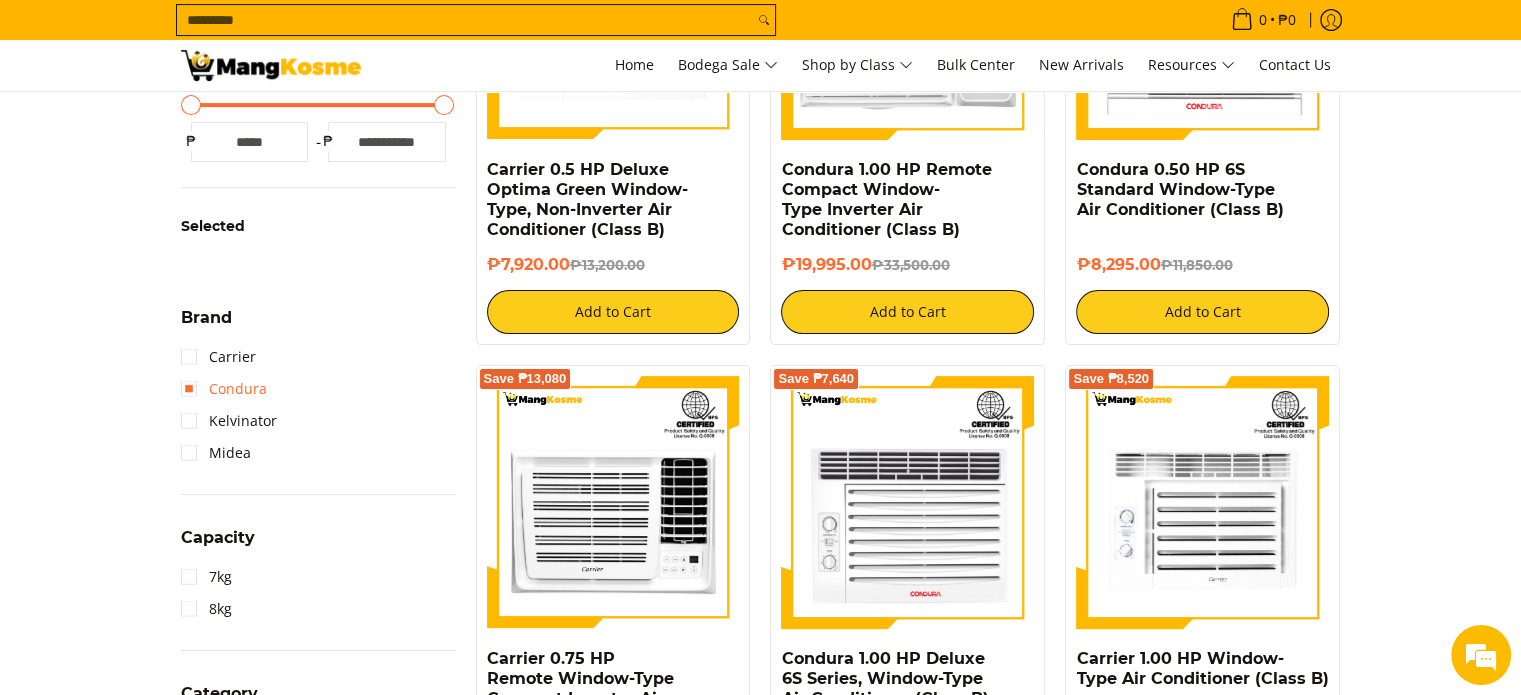 click on "Condura" at bounding box center [224, 389] 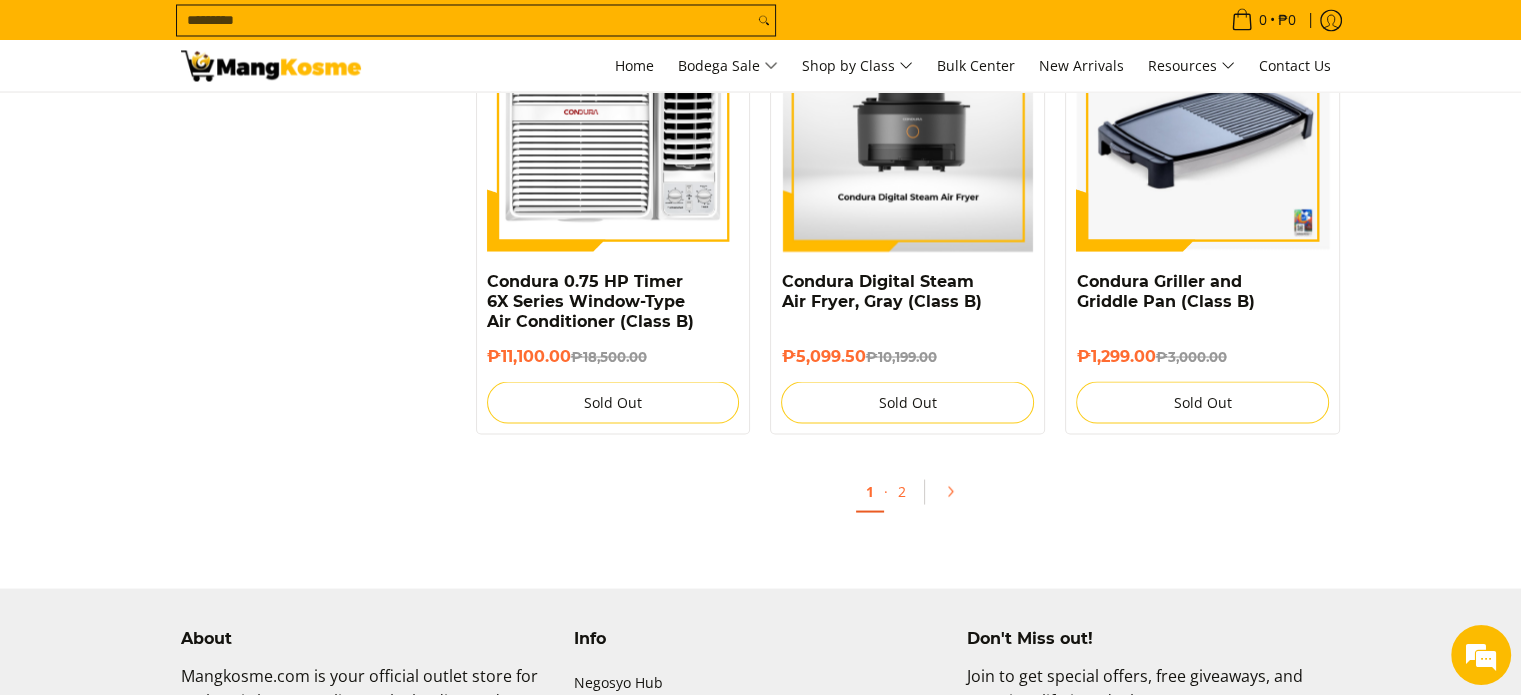 scroll, scrollTop: 3752, scrollLeft: 0, axis: vertical 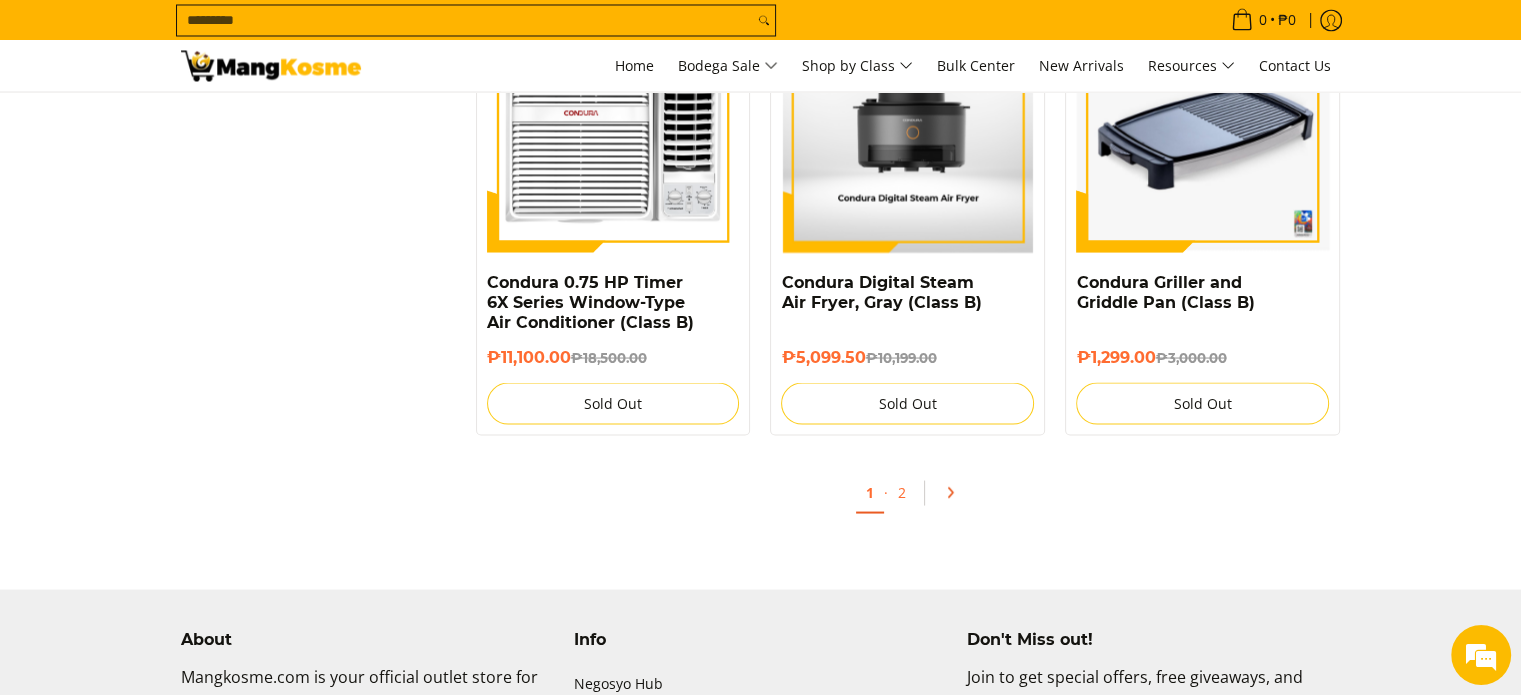 click at bounding box center (950, 492) 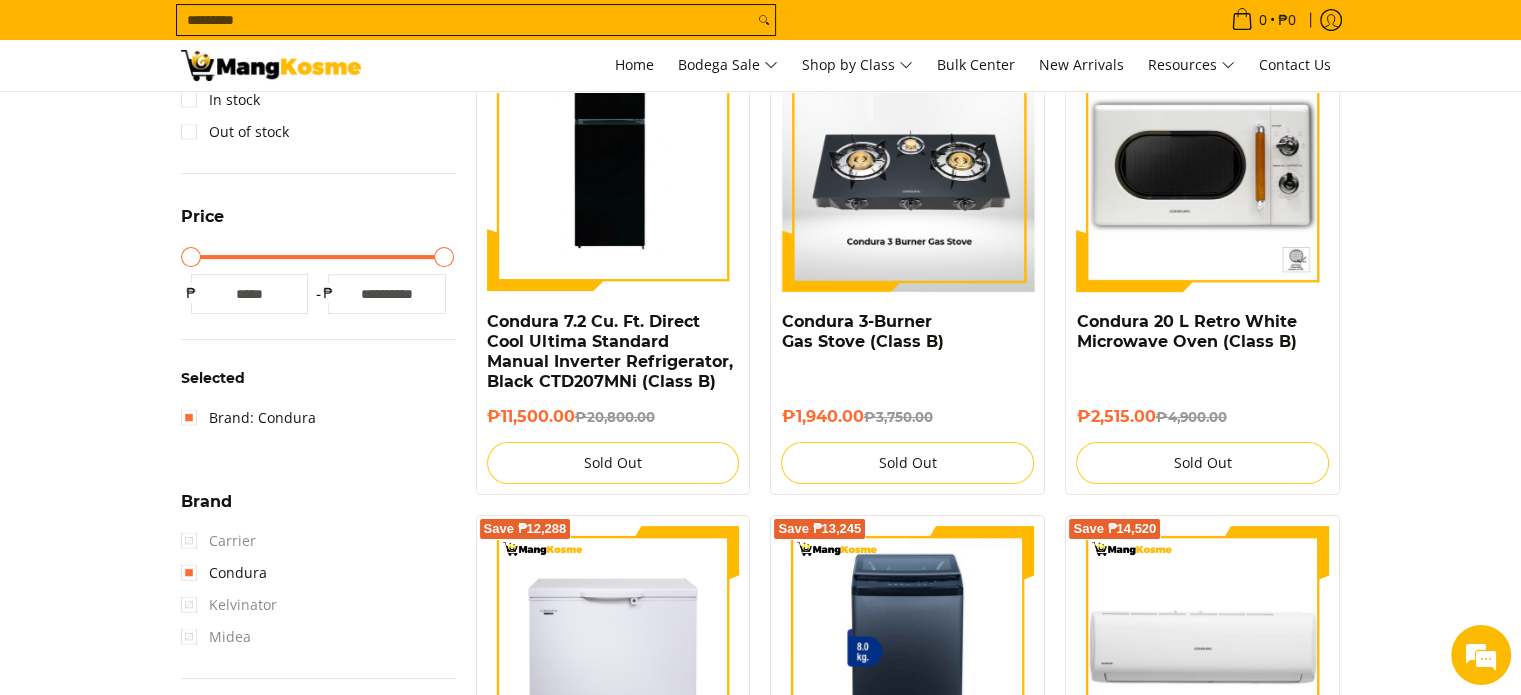 scroll, scrollTop: 400, scrollLeft: 0, axis: vertical 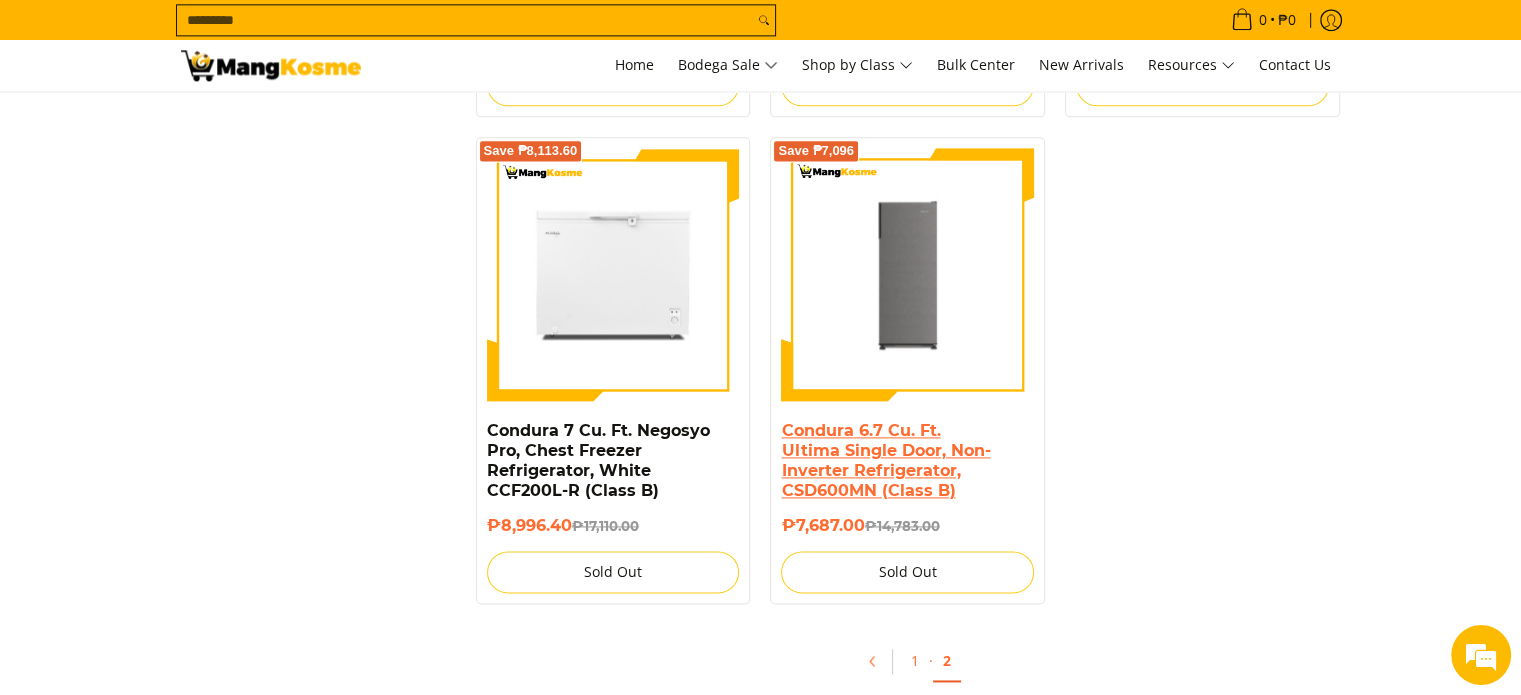 click on "Condura 6.7 Cu. Ft. Ultima Single Door, Non-Inverter Refrigerator, CSD600MN (Class B)" at bounding box center (885, 460) 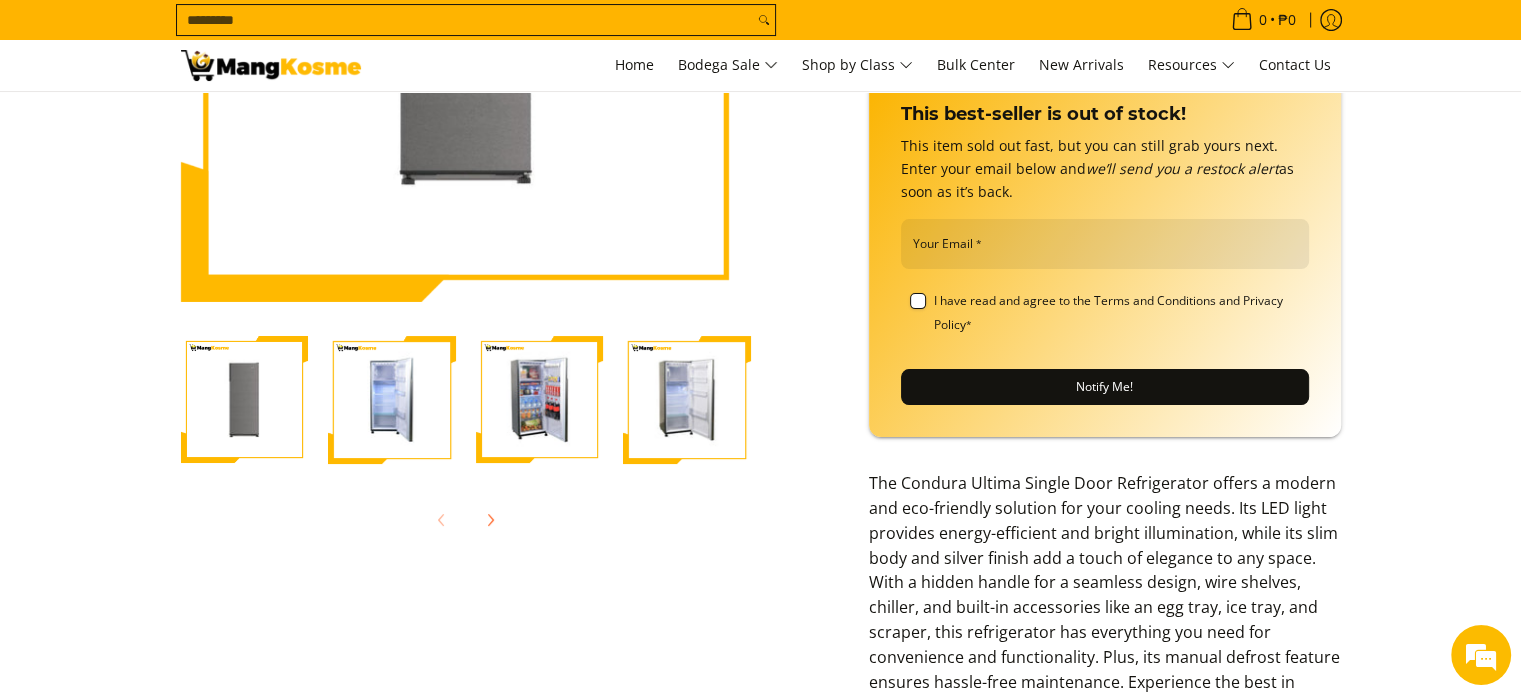 scroll, scrollTop: 0, scrollLeft: 0, axis: both 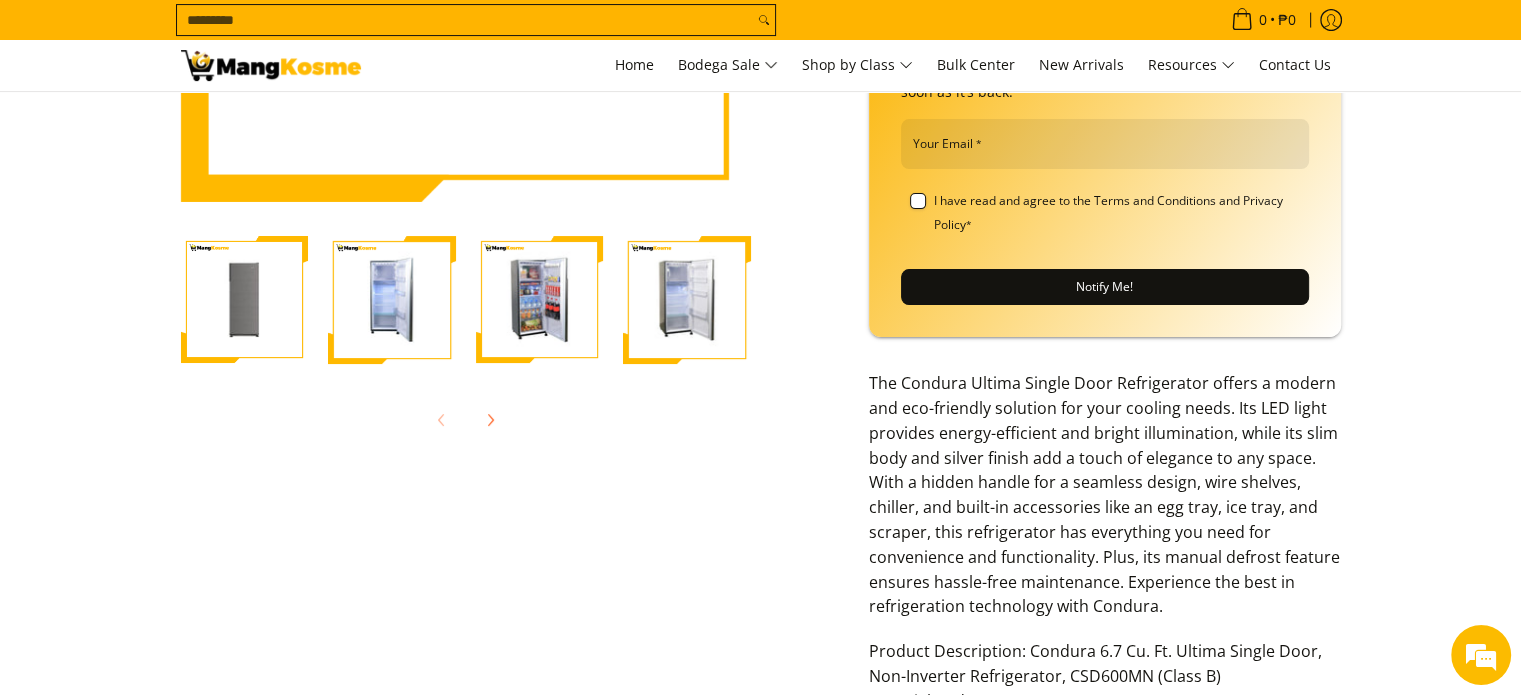 click at bounding box center (392, 300) 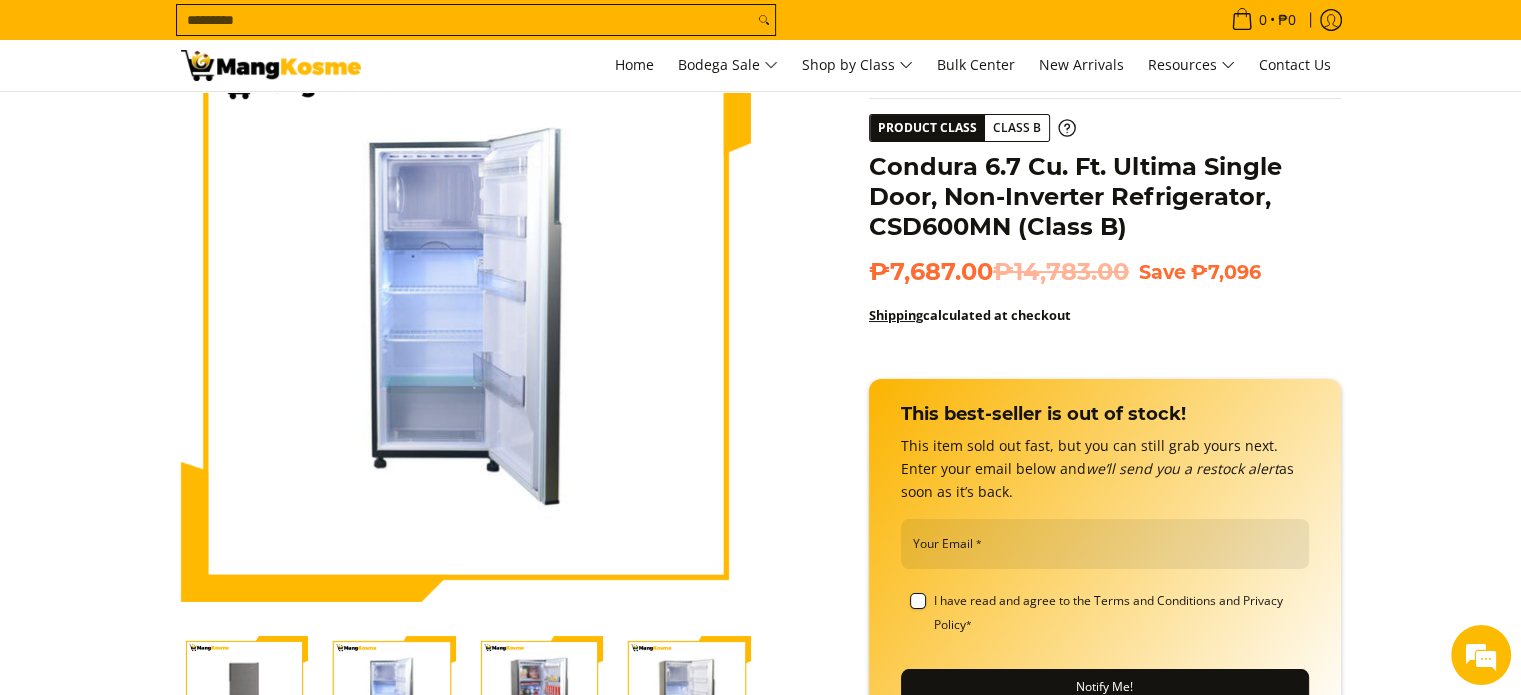 scroll, scrollTop: 200, scrollLeft: 0, axis: vertical 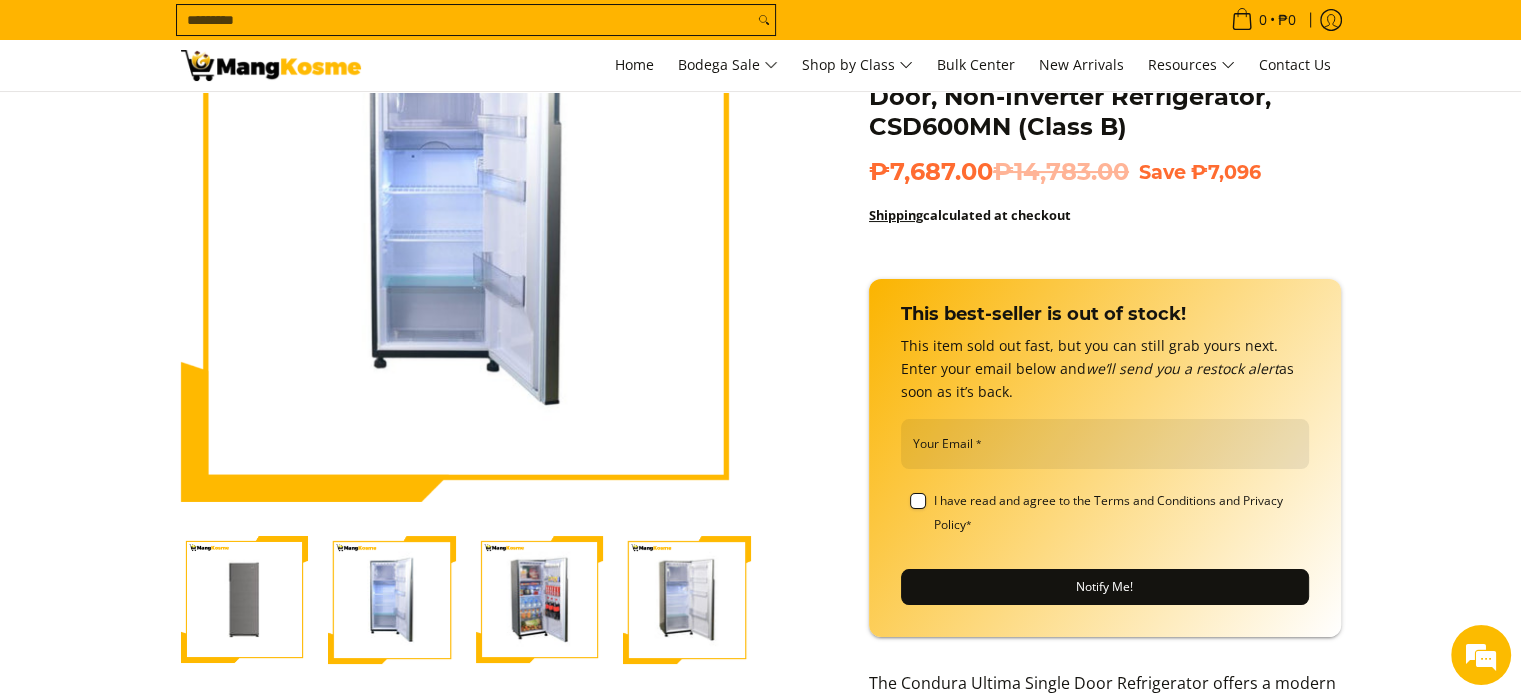 click at bounding box center (540, 600) 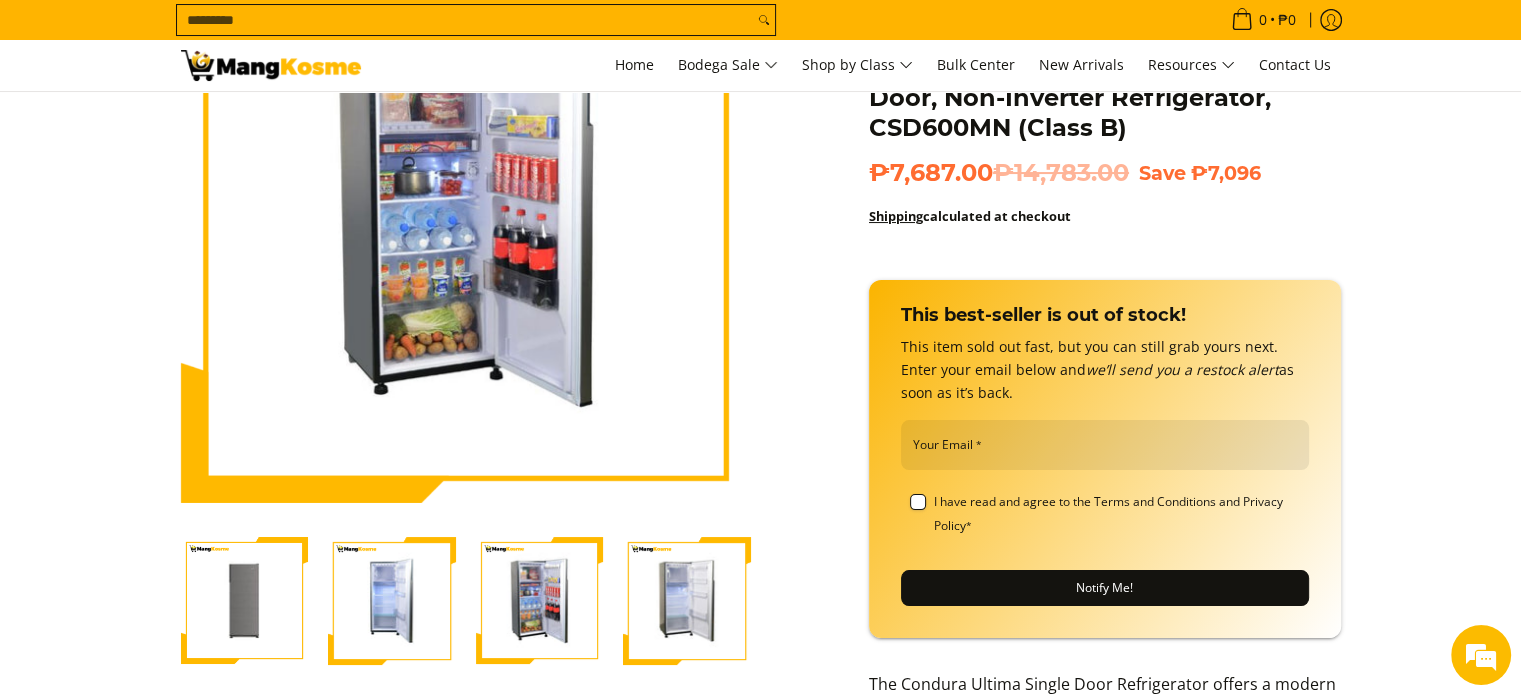 scroll, scrollTop: 400, scrollLeft: 0, axis: vertical 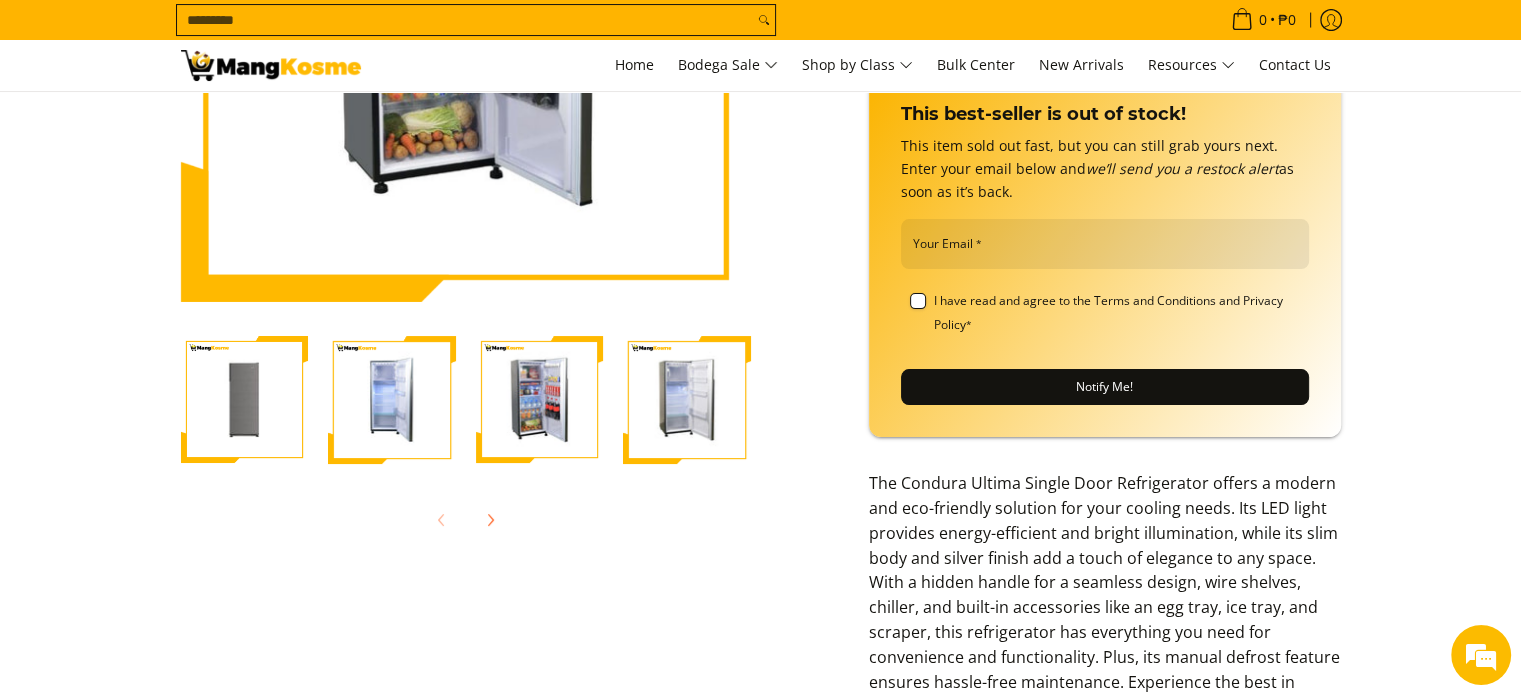 click at bounding box center (687, 400) 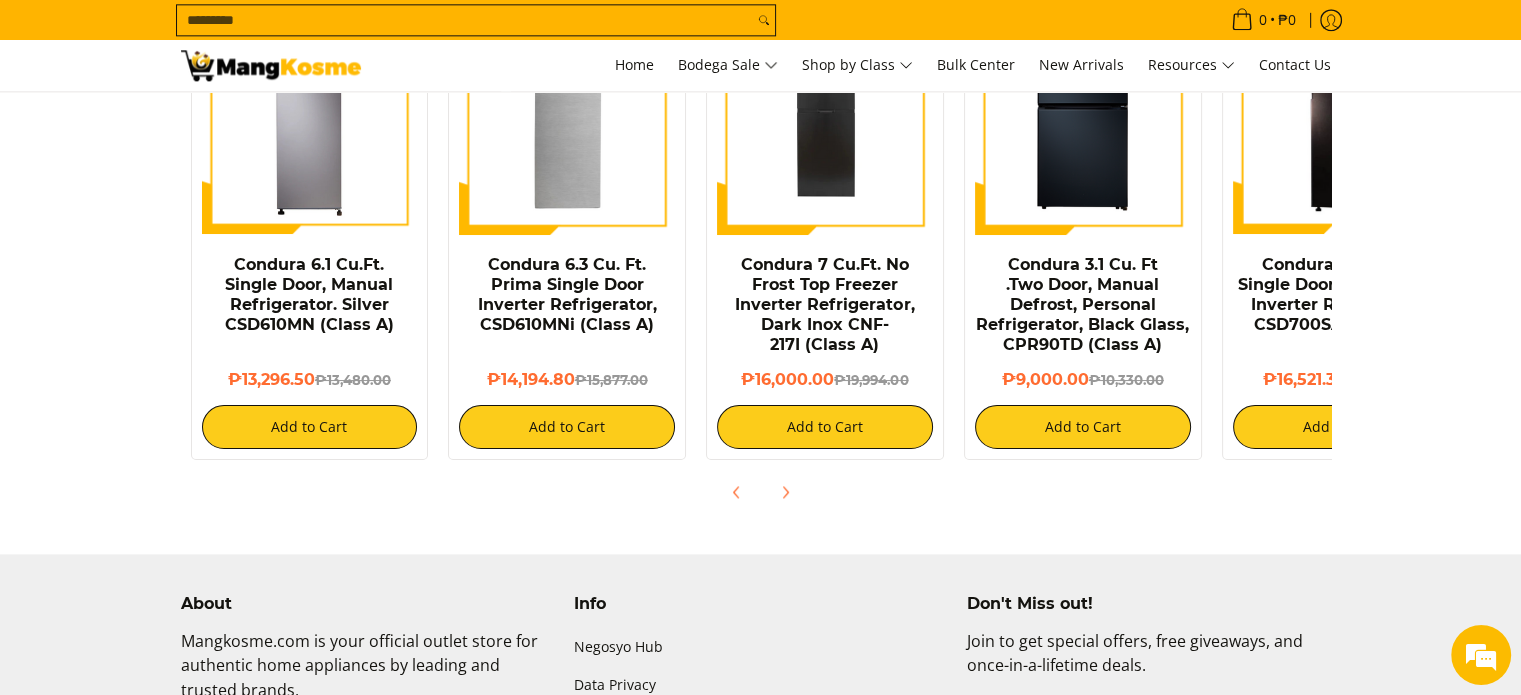 scroll, scrollTop: 2400, scrollLeft: 0, axis: vertical 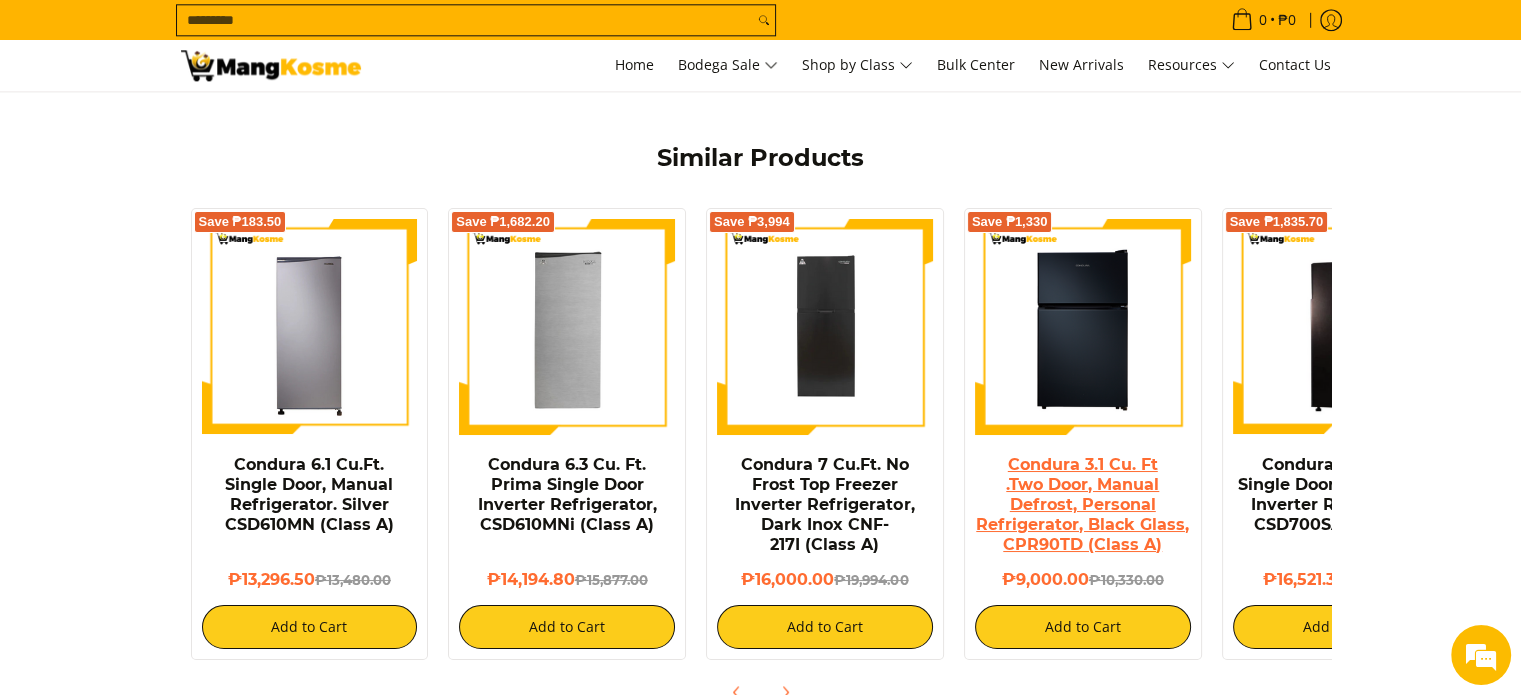 click on "Condura 3.1 Cu. Ft .Two Door, Manual Defrost, Personal Refrigerator, Black Glass, CPR90TD (Class A)" at bounding box center (1082, 504) 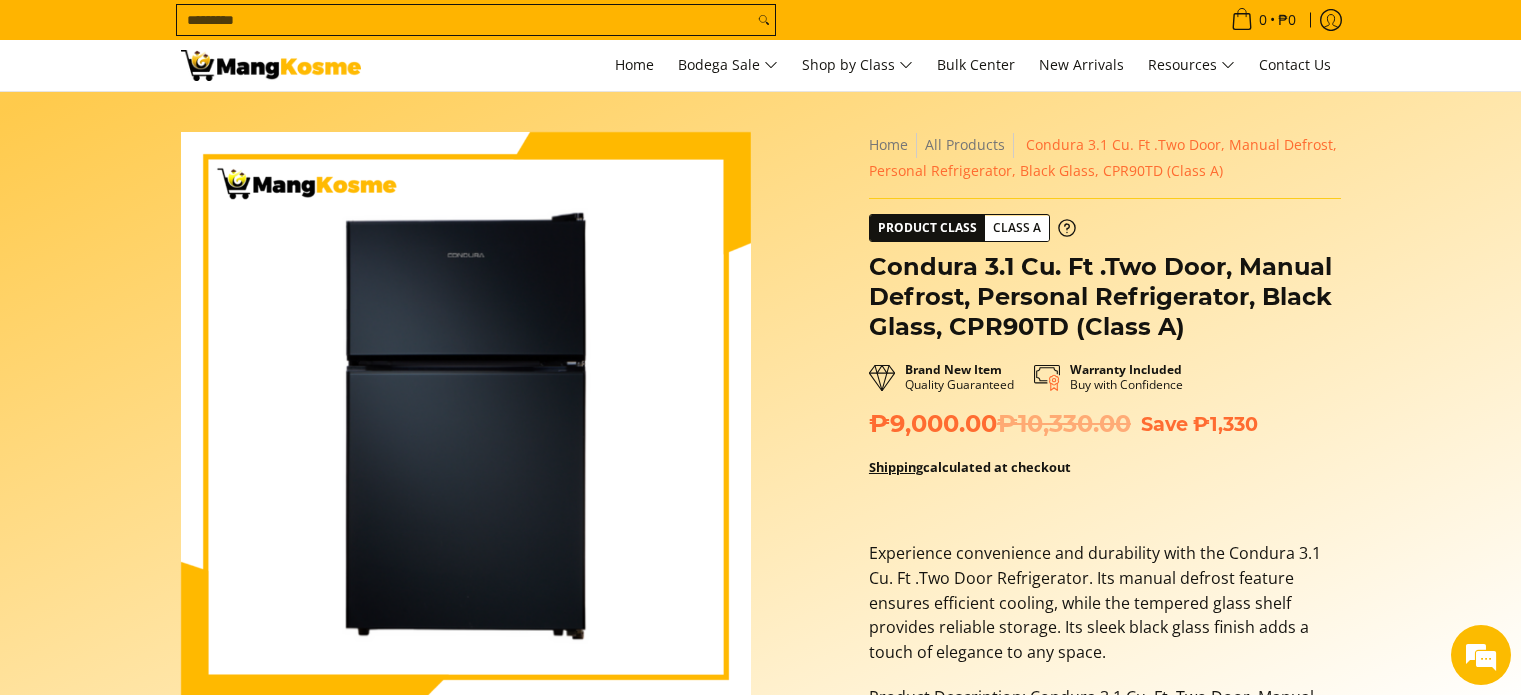 scroll, scrollTop: 0, scrollLeft: 0, axis: both 